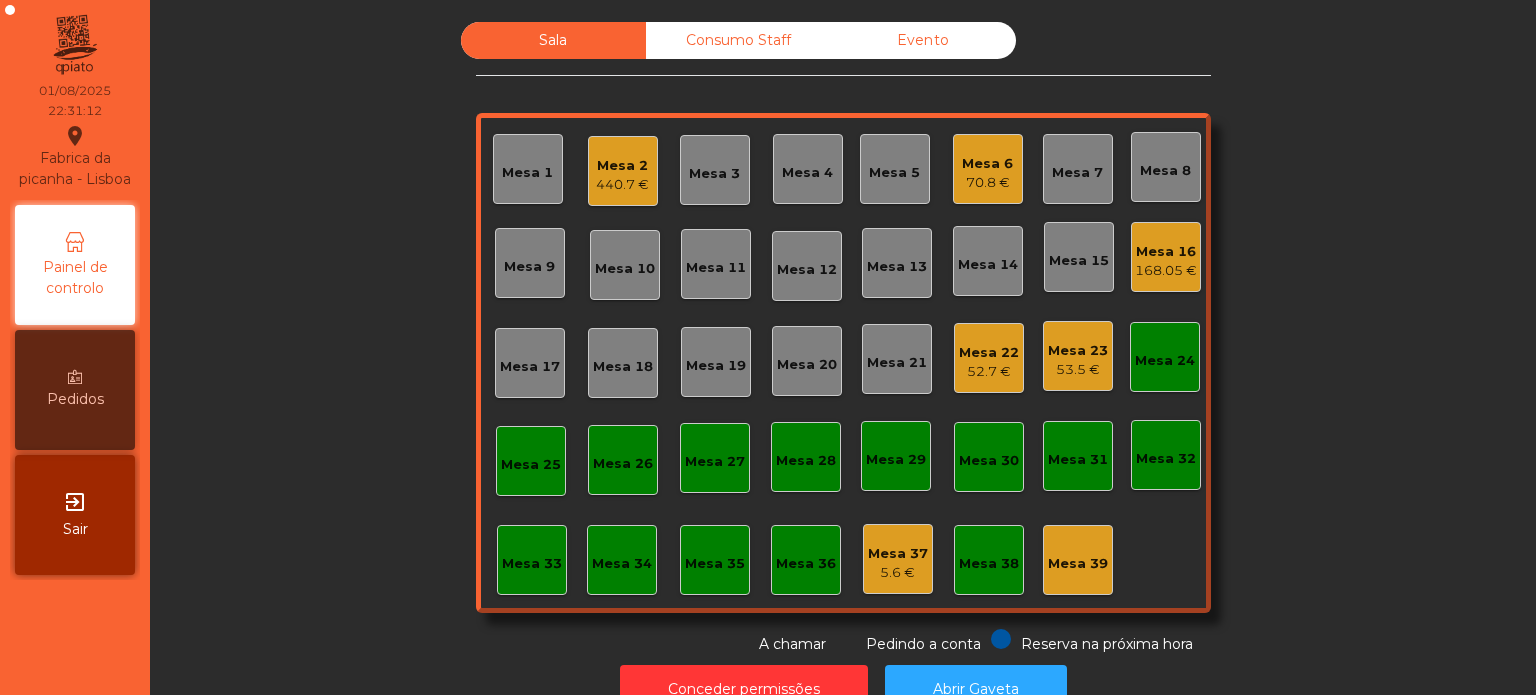 scroll, scrollTop: 0, scrollLeft: 0, axis: both 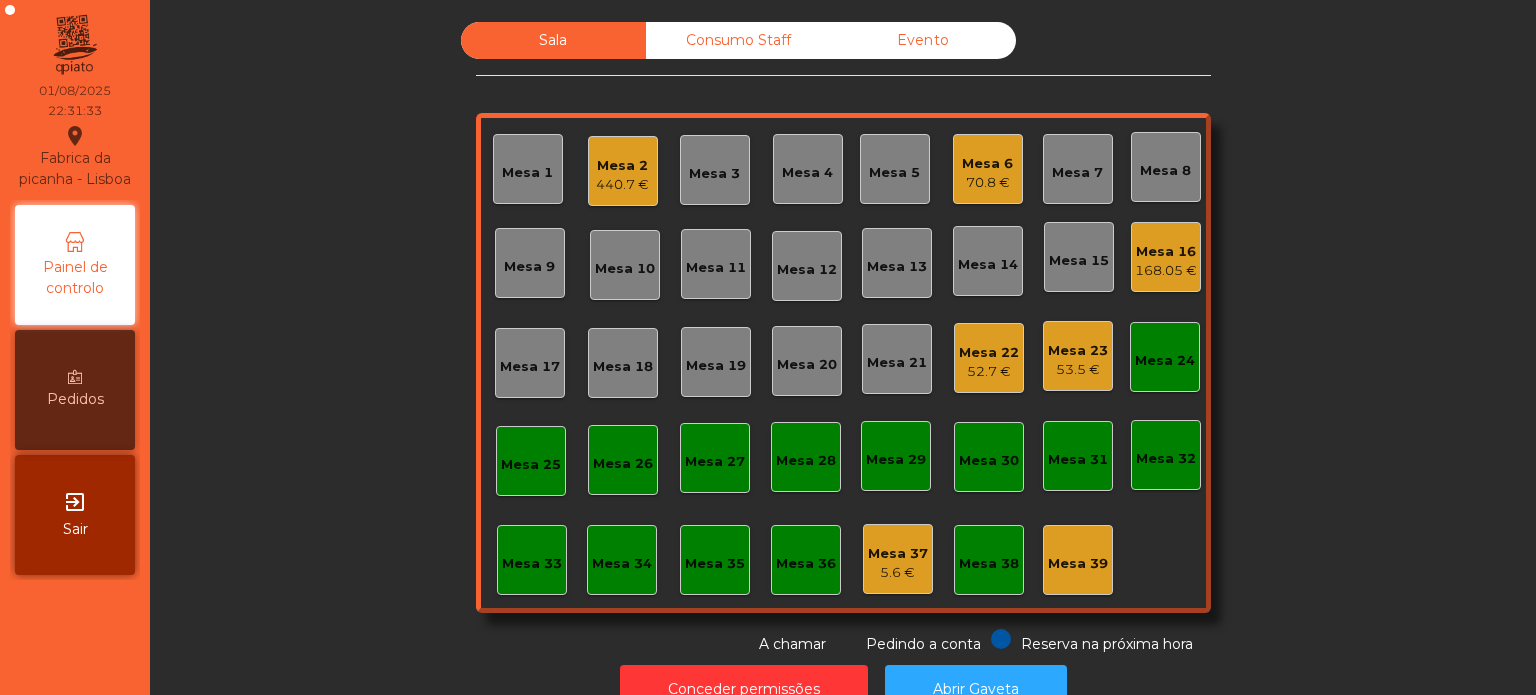 click on "Mesa 39" 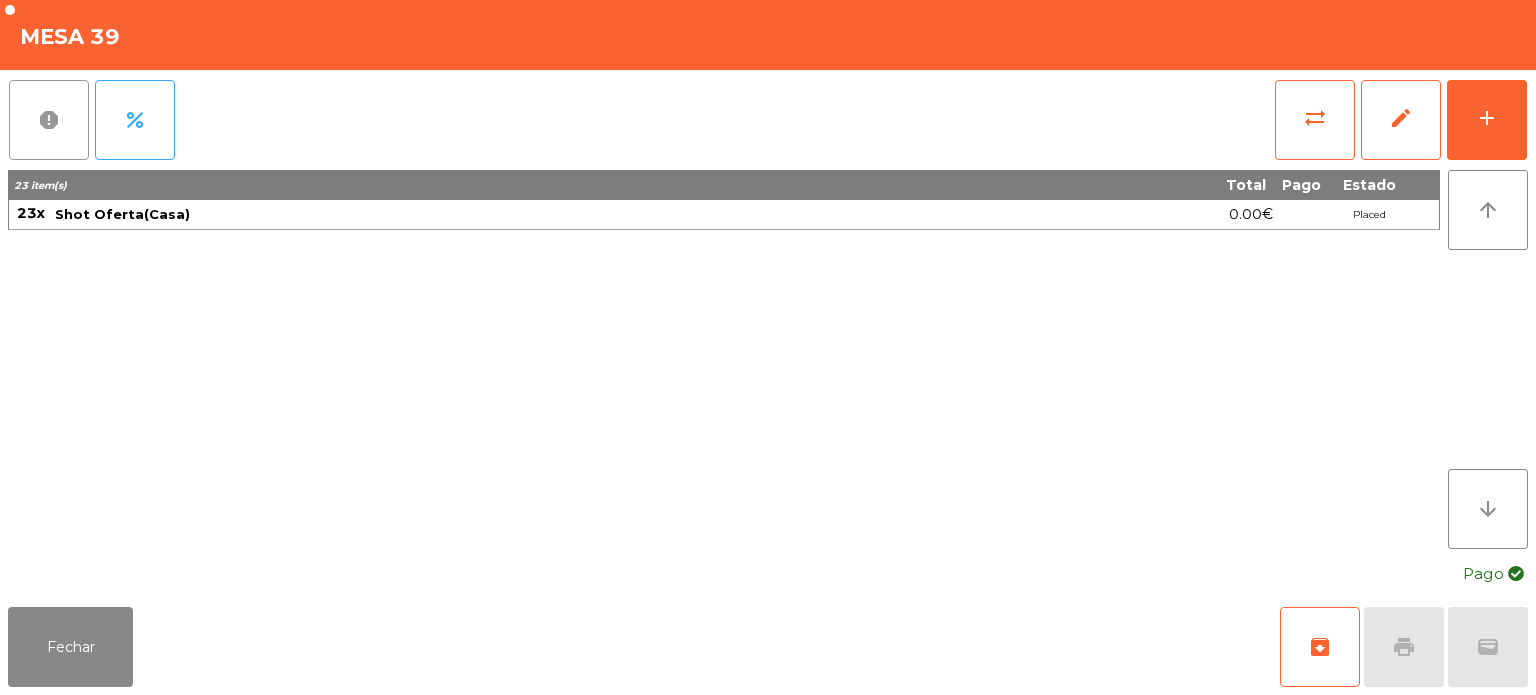 click on "report" 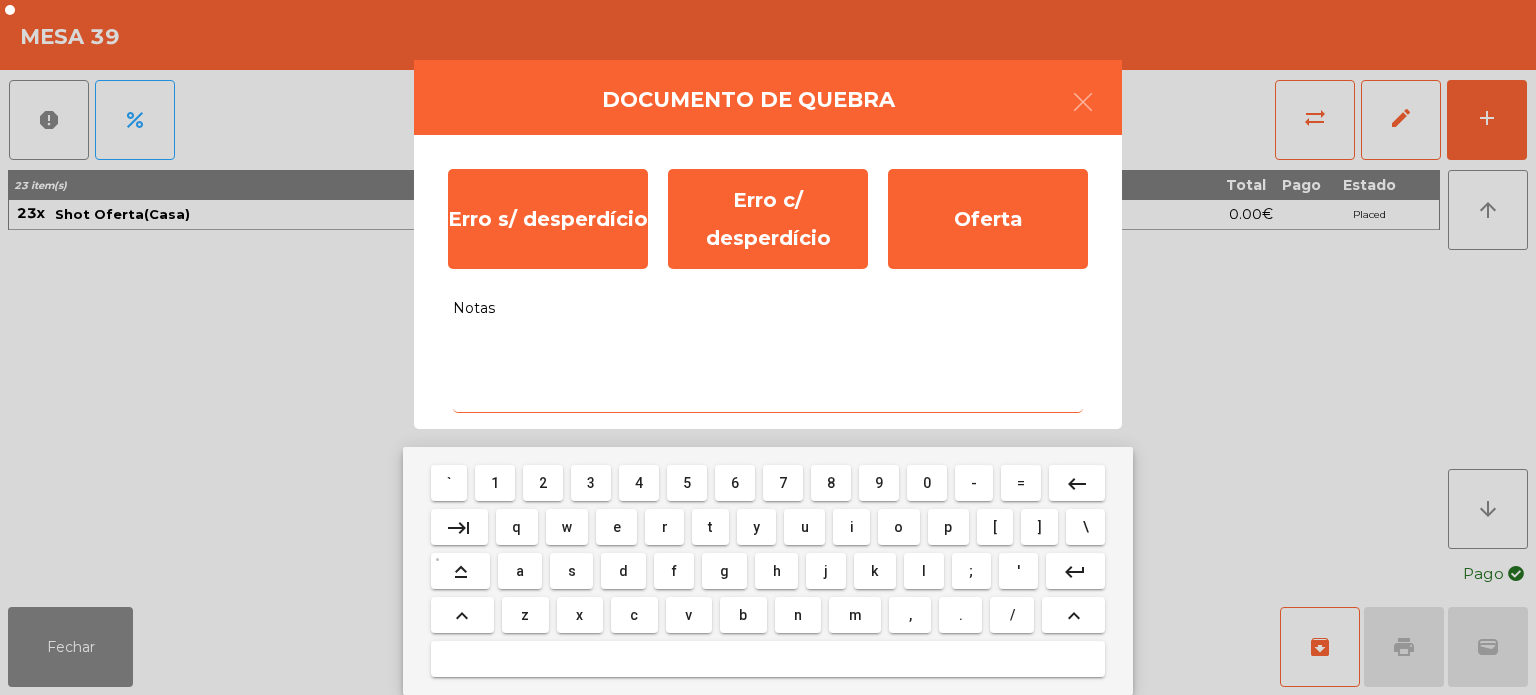 click on "Notas" at bounding box center [768, 371] 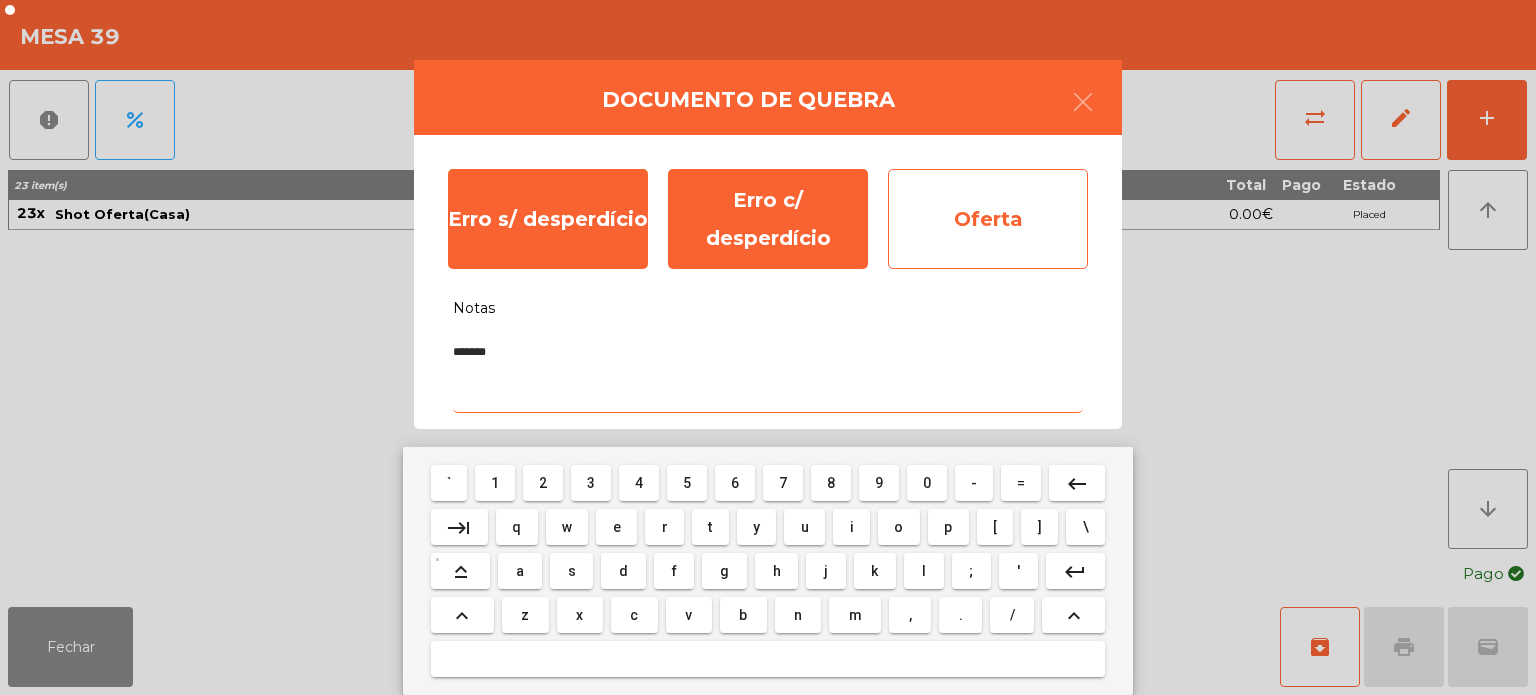 type on "******" 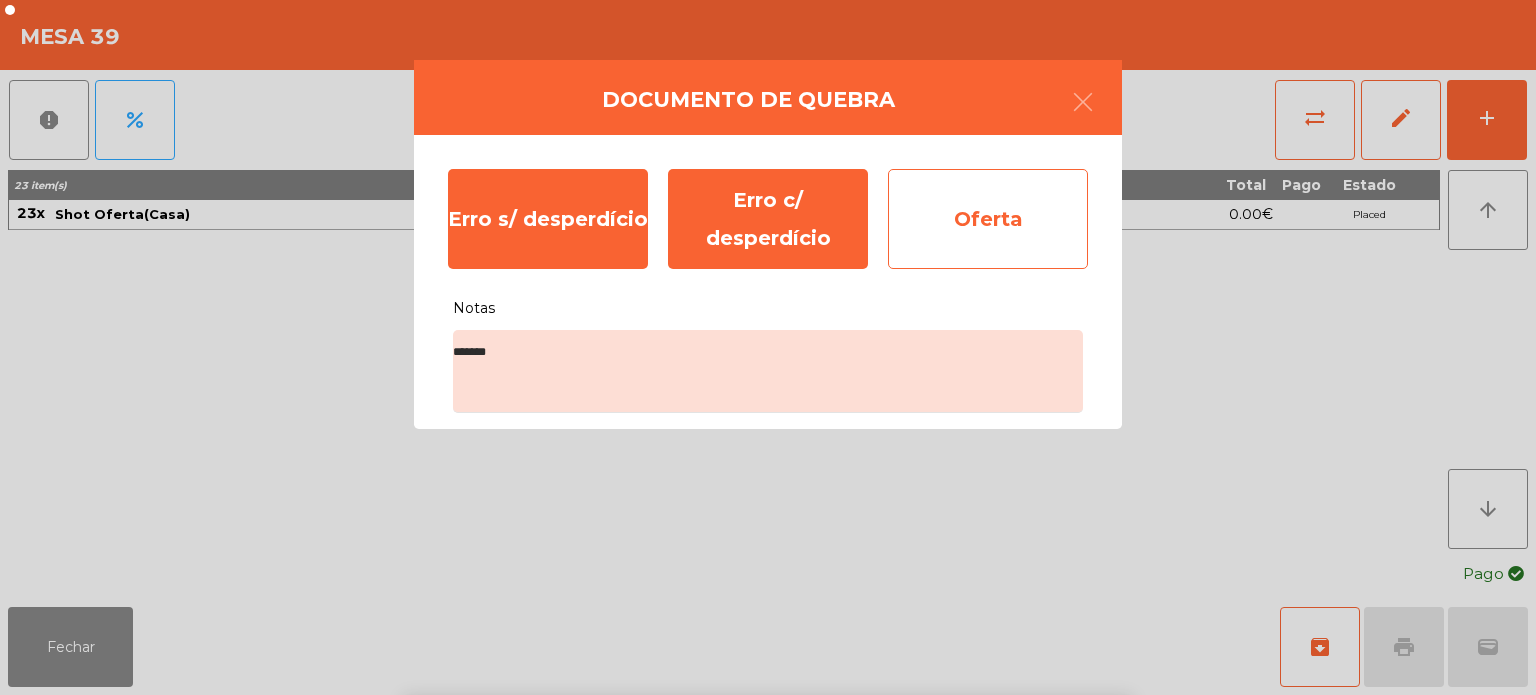 click on "Oferta" 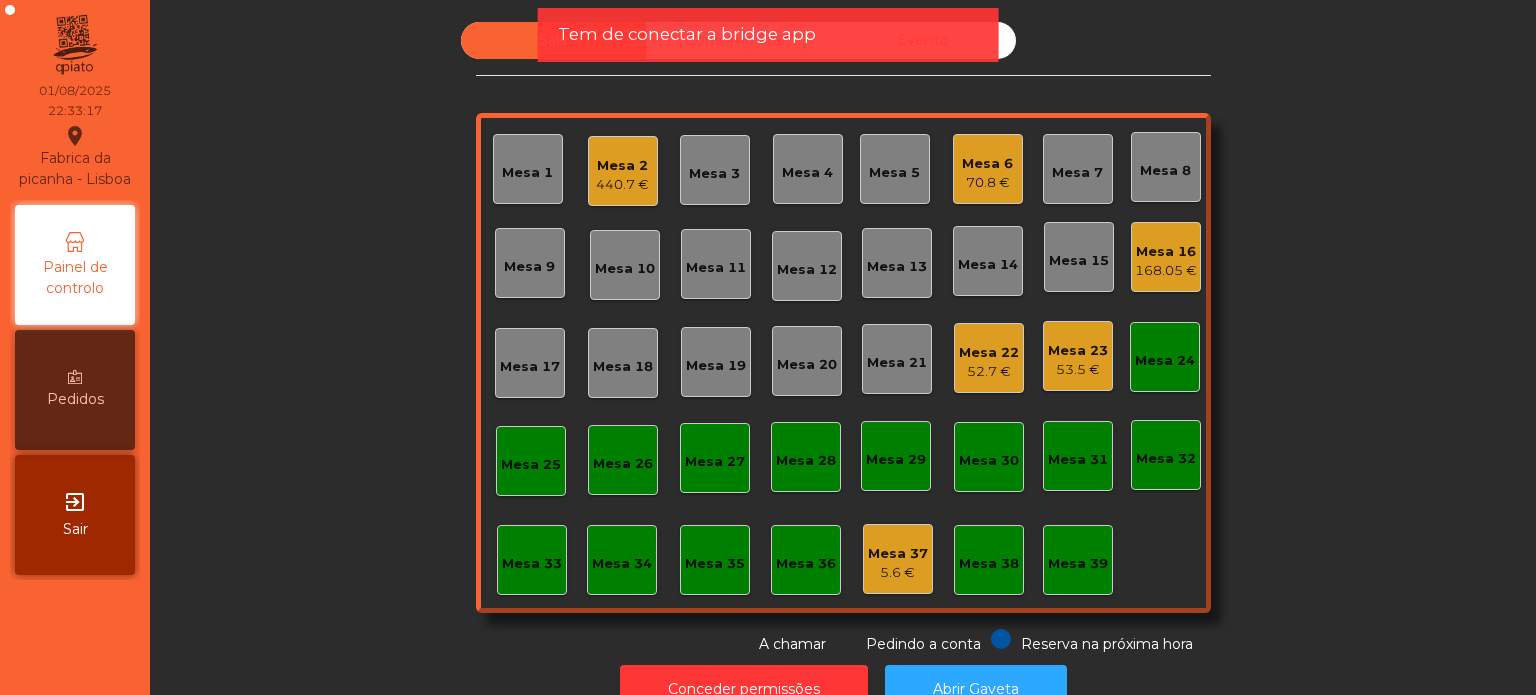 click on "5.6 €" 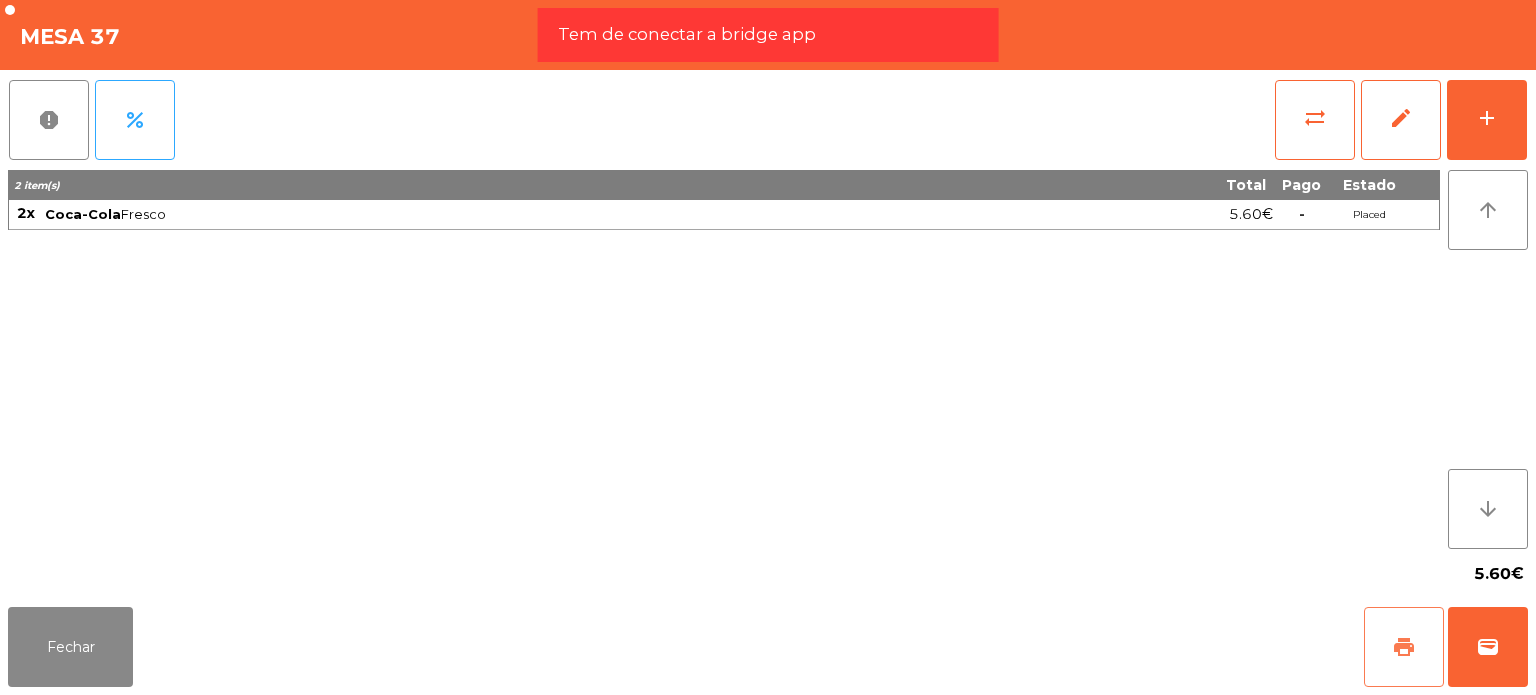click on "print" 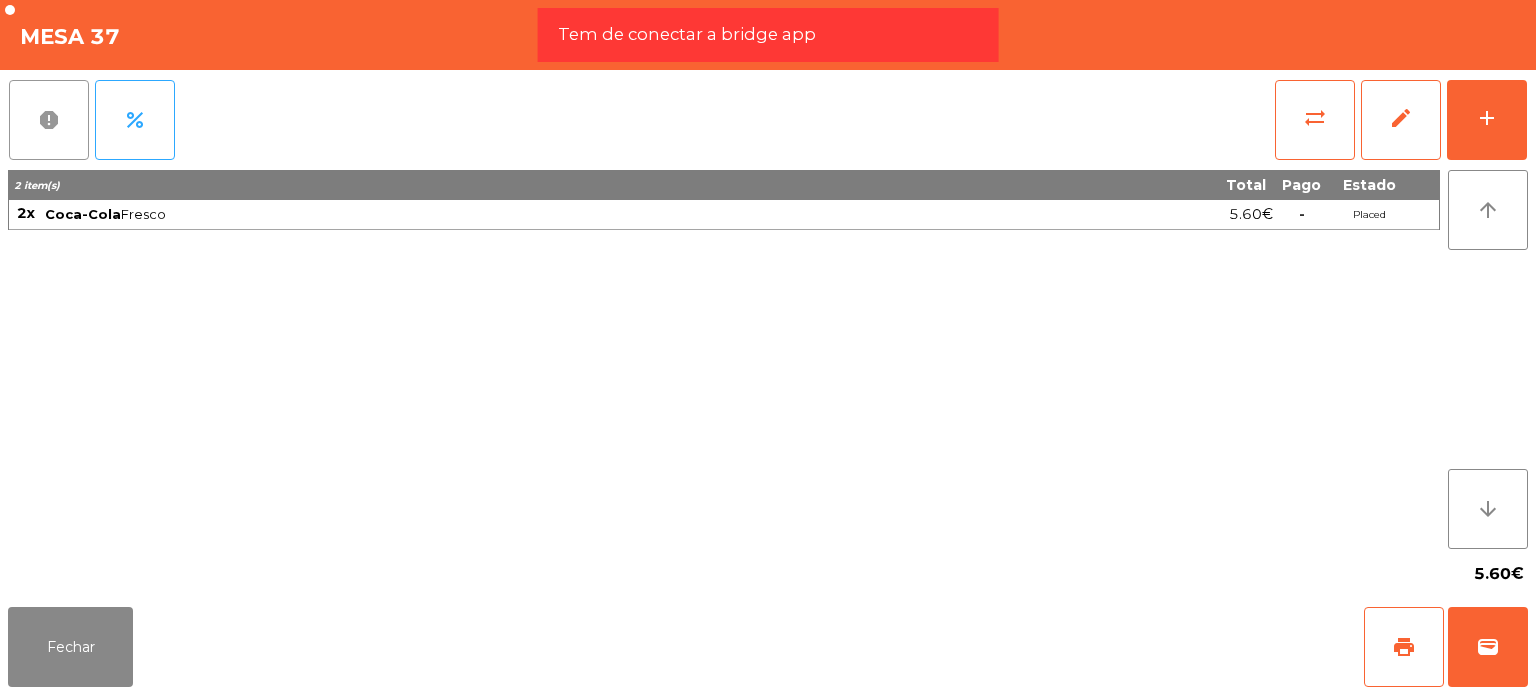 click on "report" 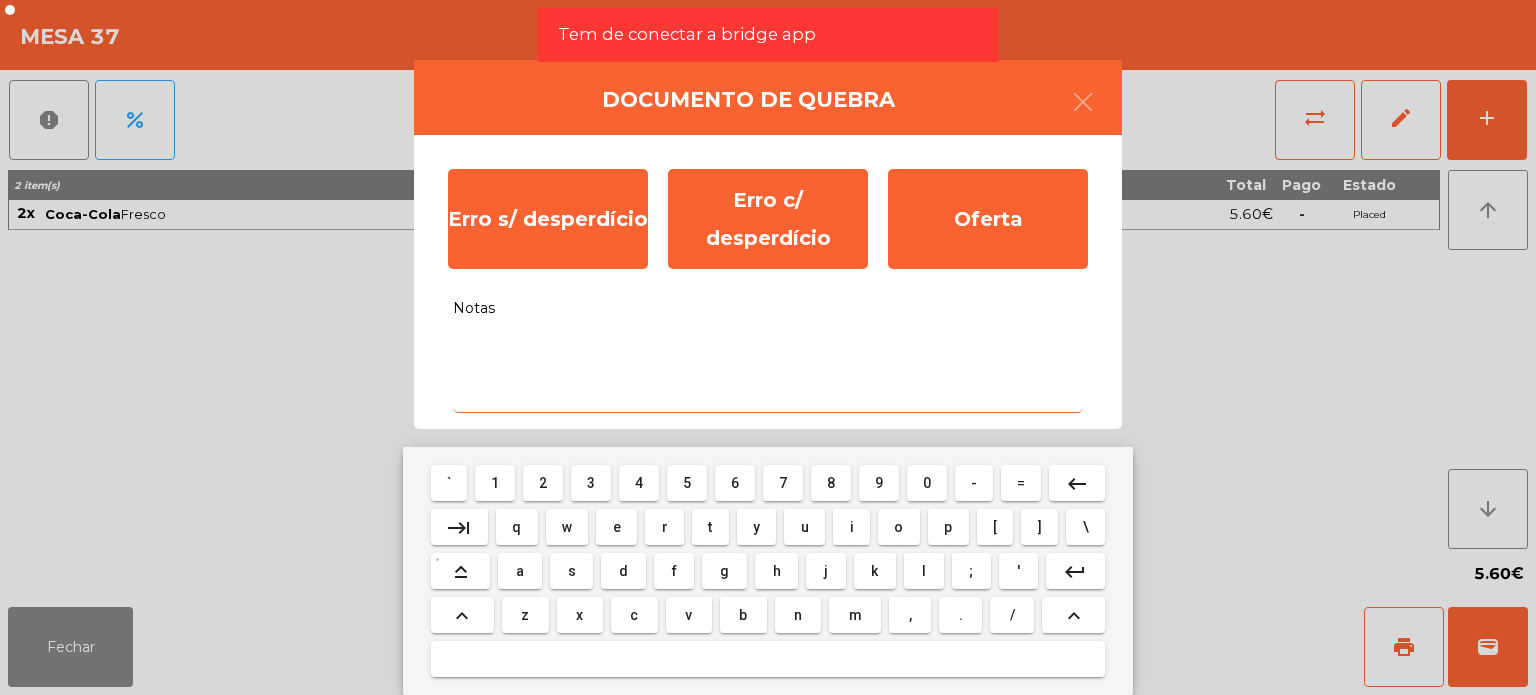 click on "Notas" at bounding box center (768, 371) 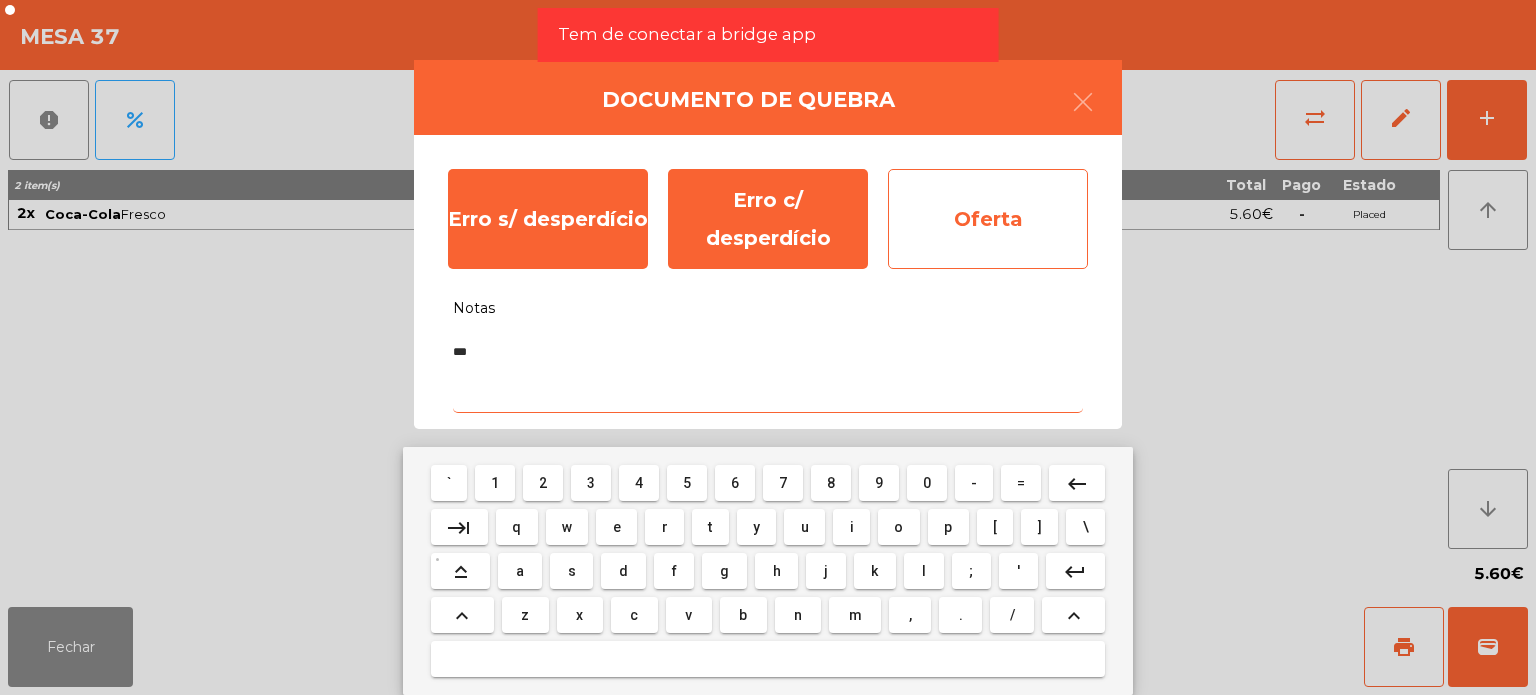 type on "***" 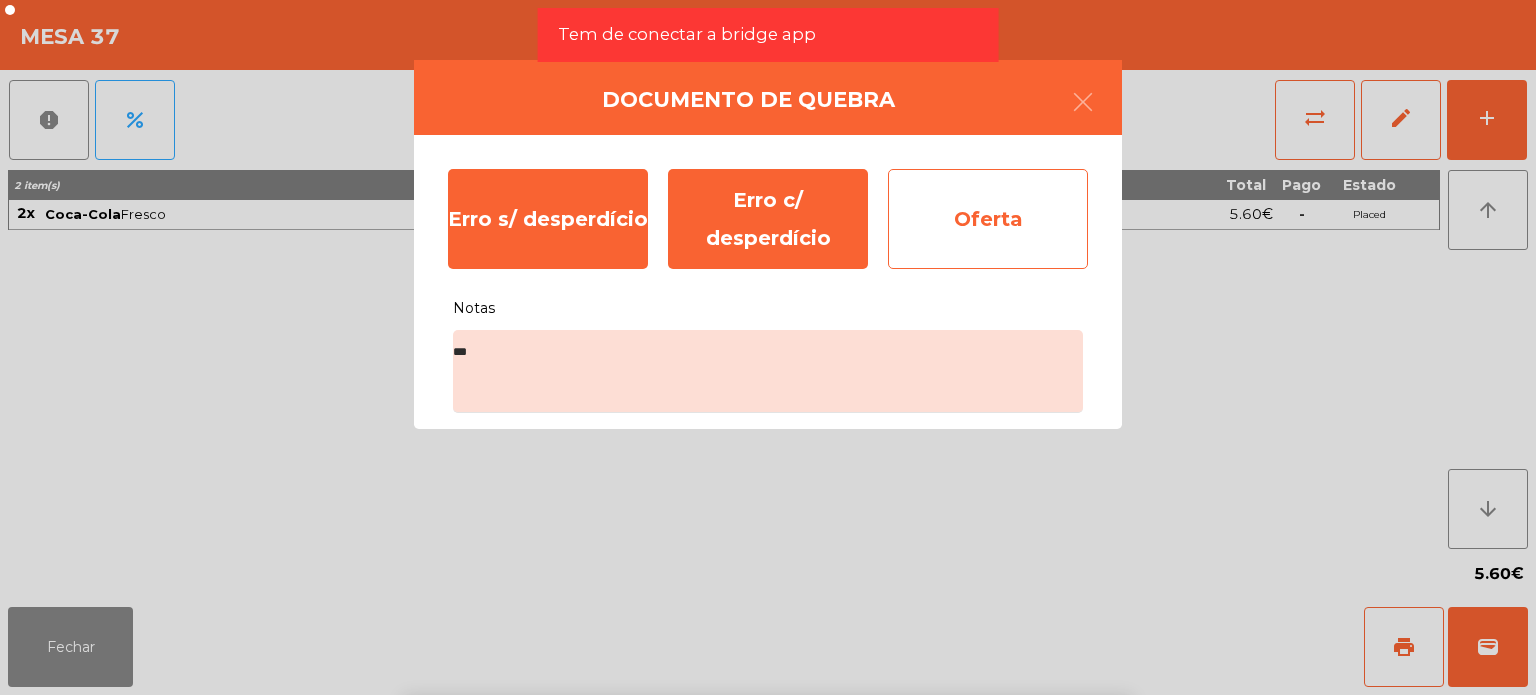 click on "Oferta" 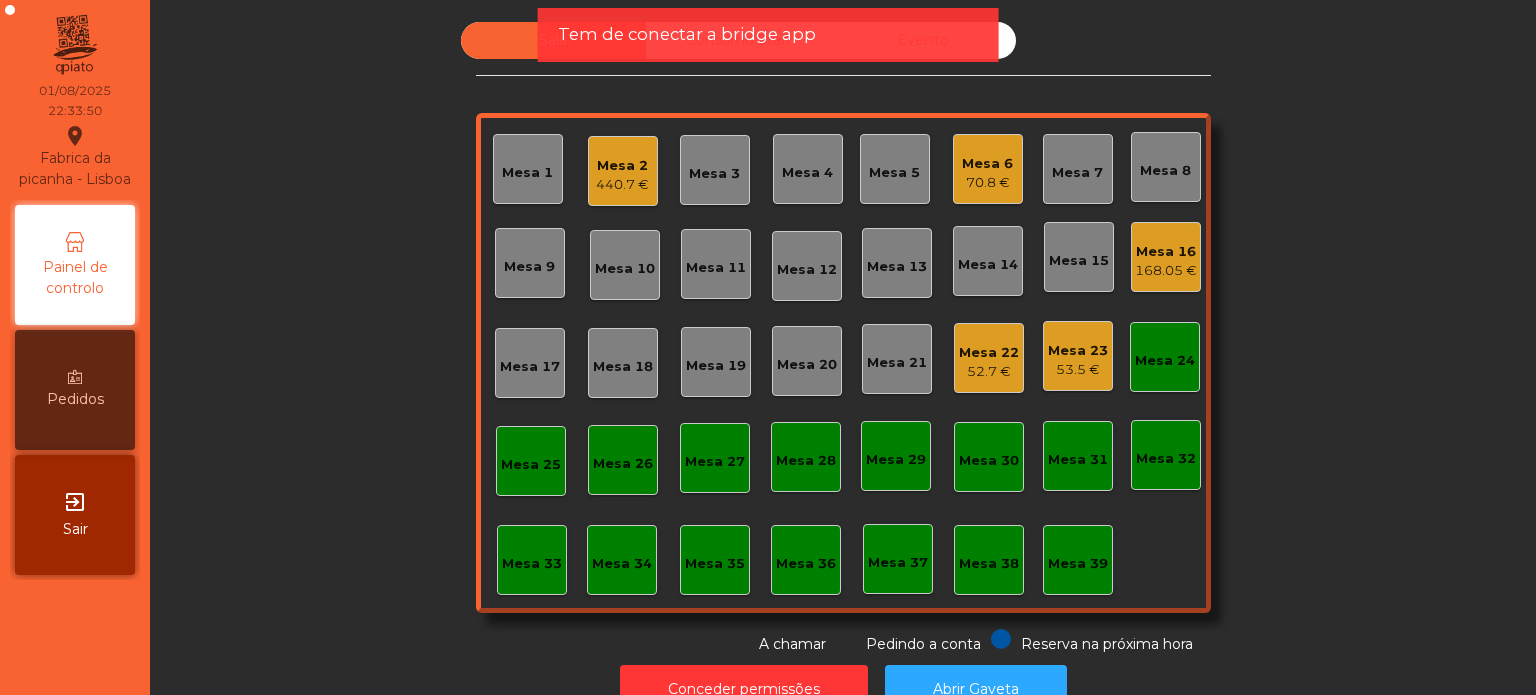 click on "Mesa 36" 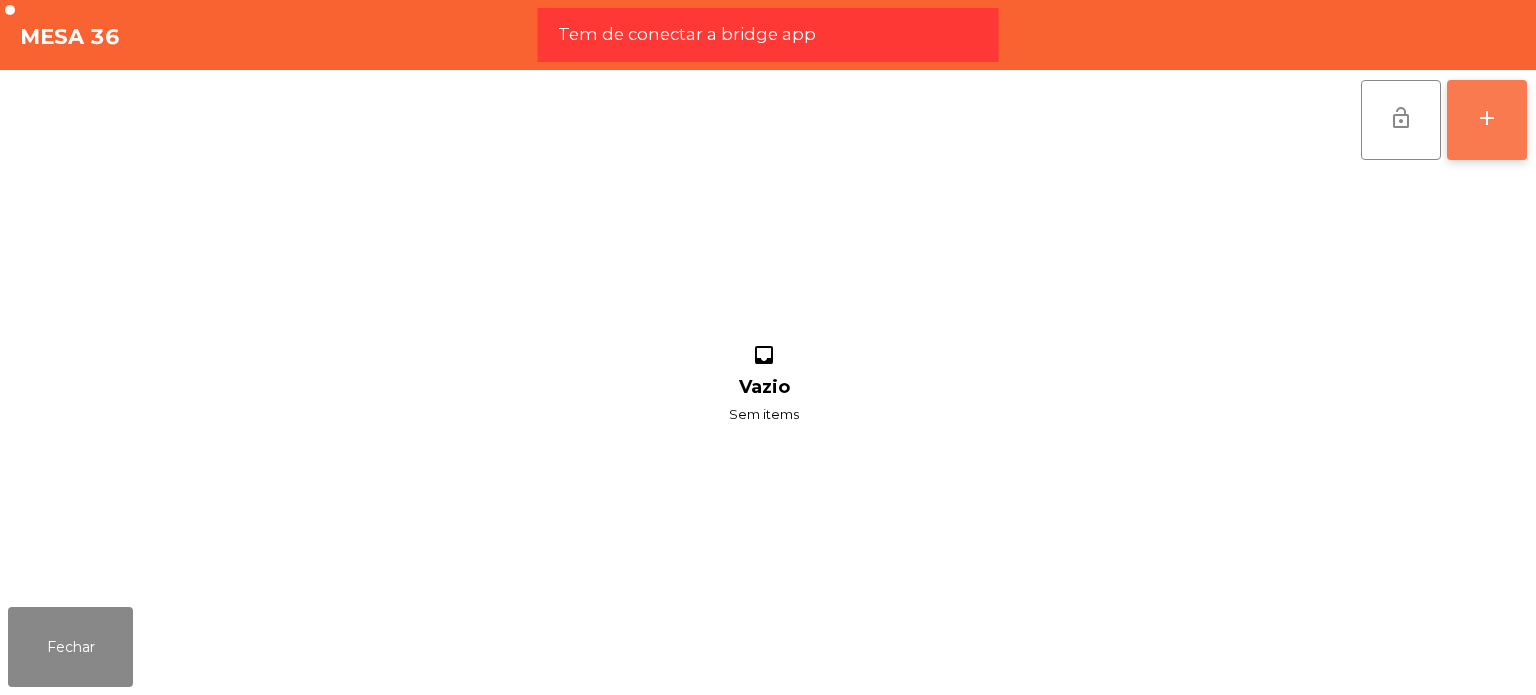click on "add" 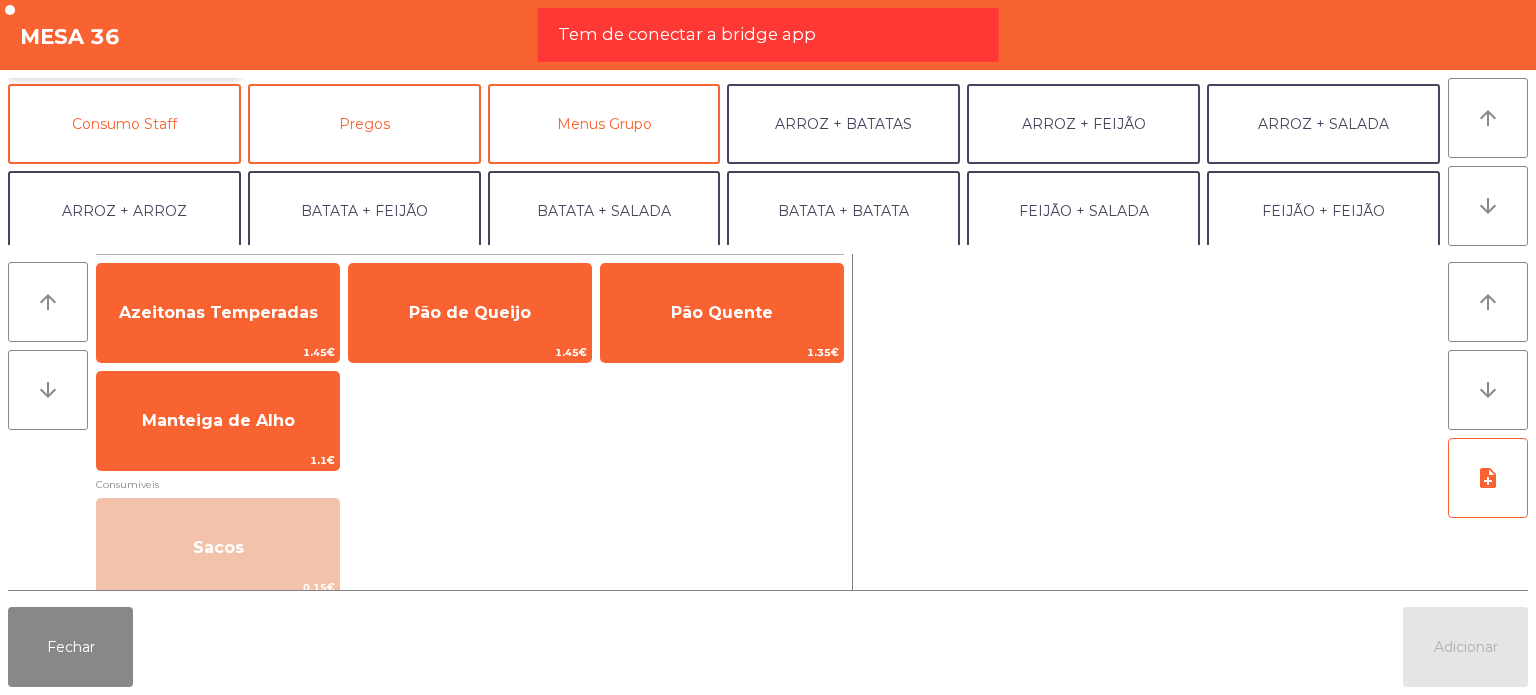 scroll, scrollTop: 171, scrollLeft: 0, axis: vertical 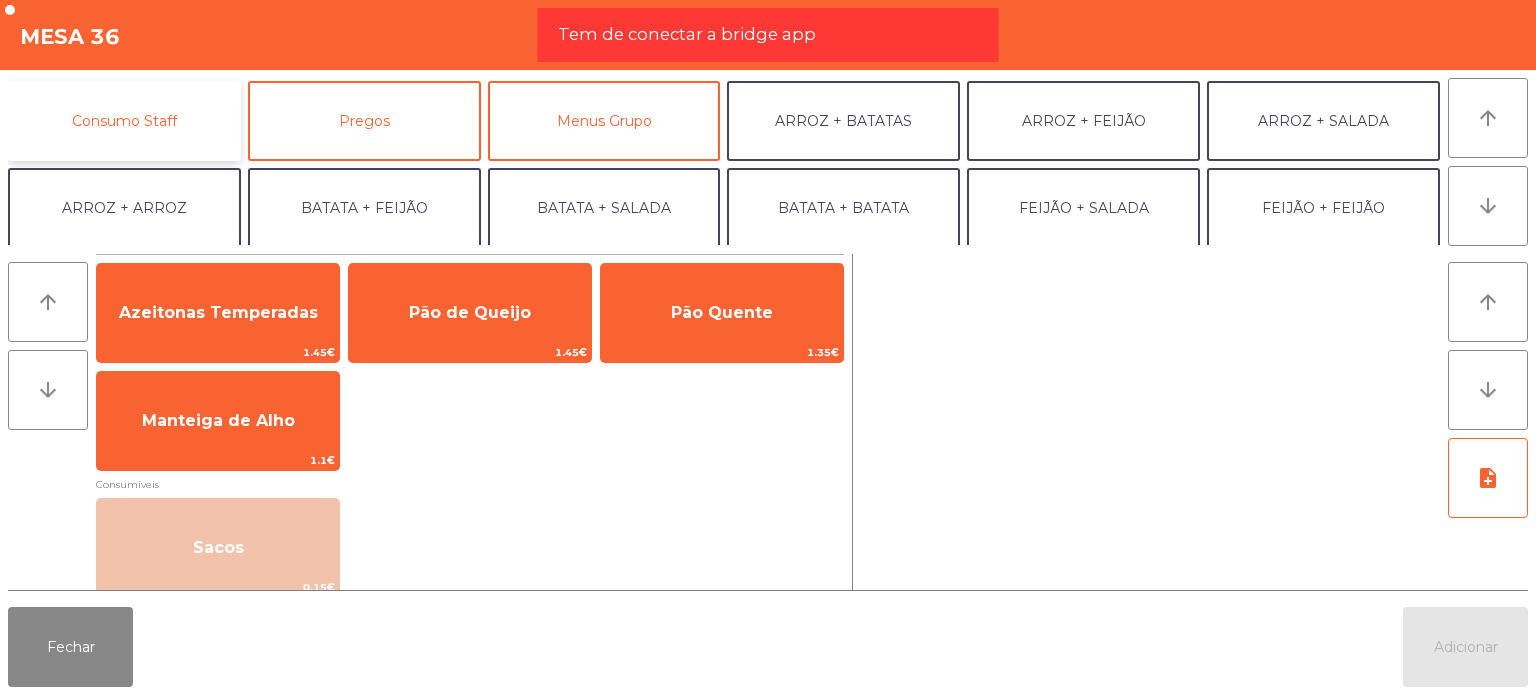 click on "Consumo Staff" 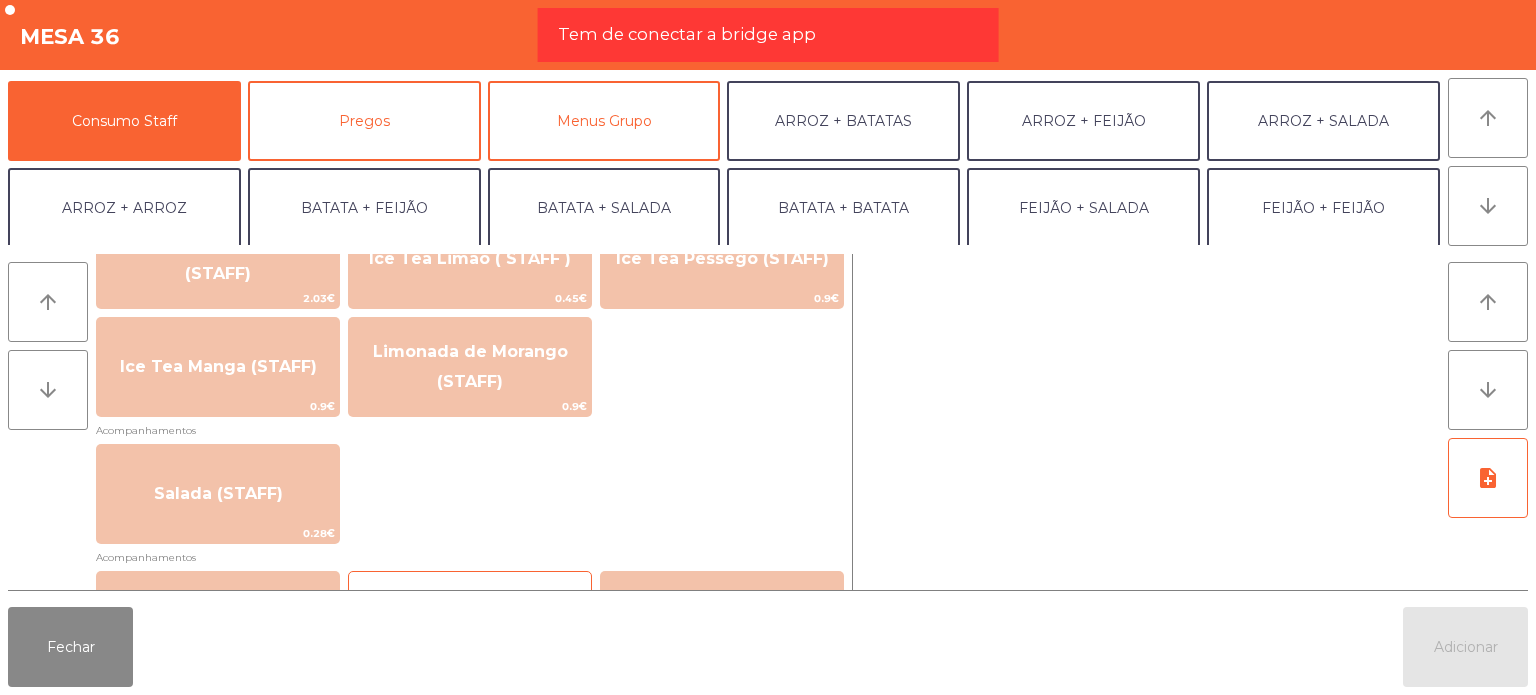 scroll, scrollTop: 635, scrollLeft: 0, axis: vertical 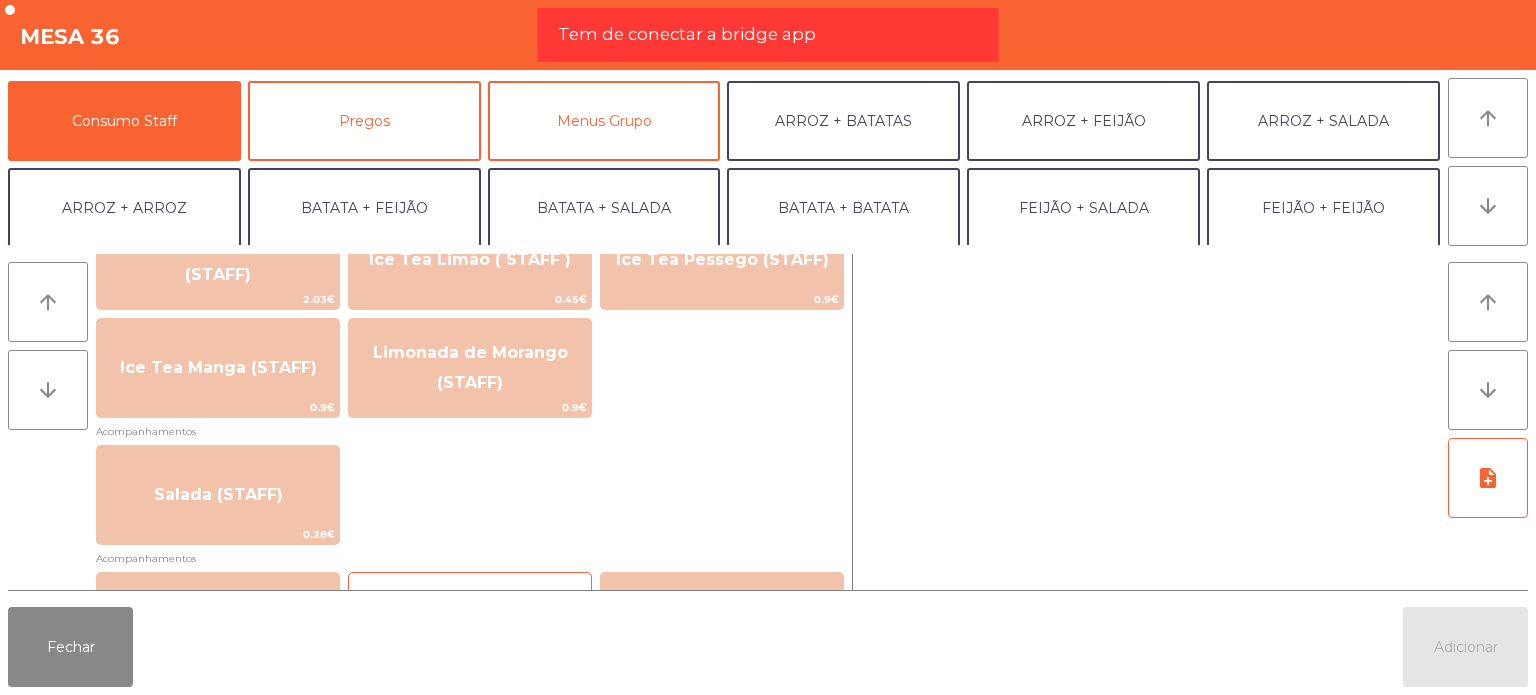 click on "Limonada de Morango (STAFF)" 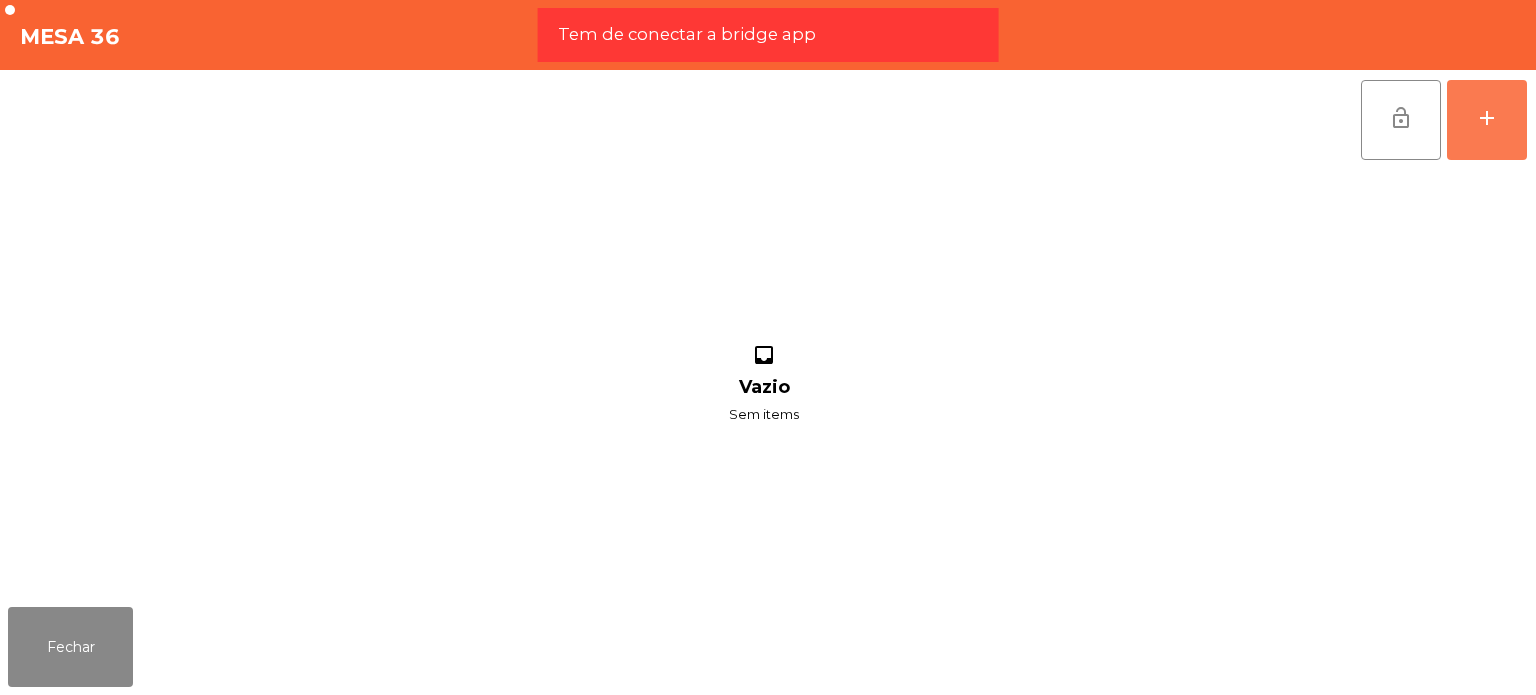 type 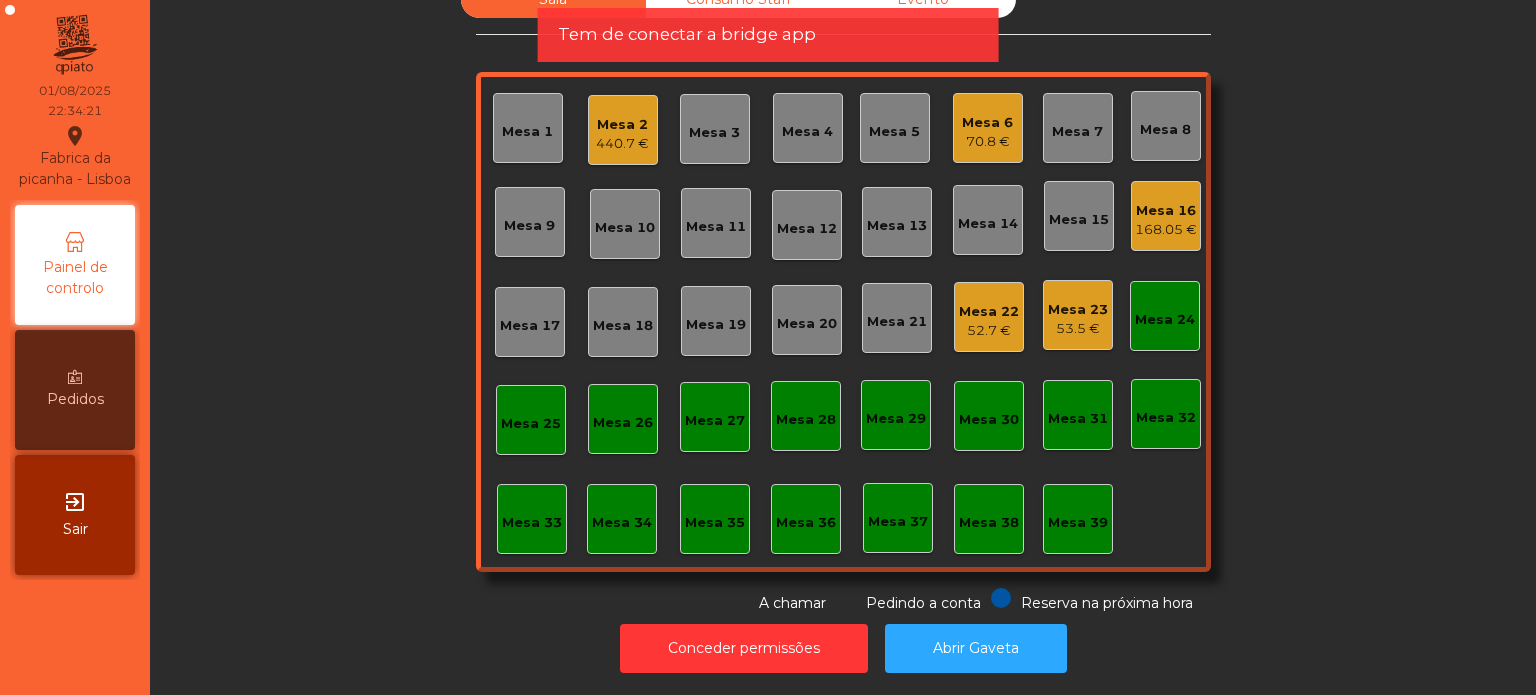 scroll, scrollTop: 0, scrollLeft: 0, axis: both 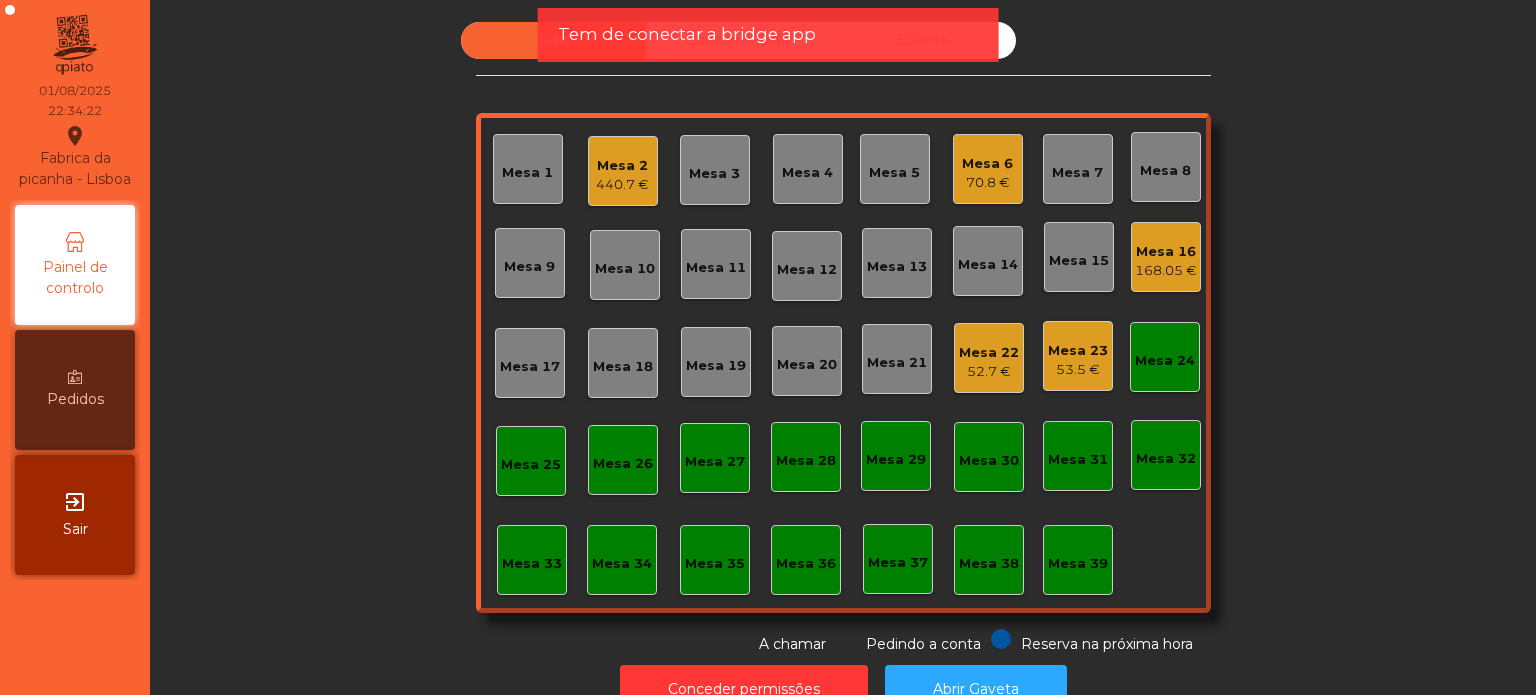 click on "Tem de conectar a bridge app" 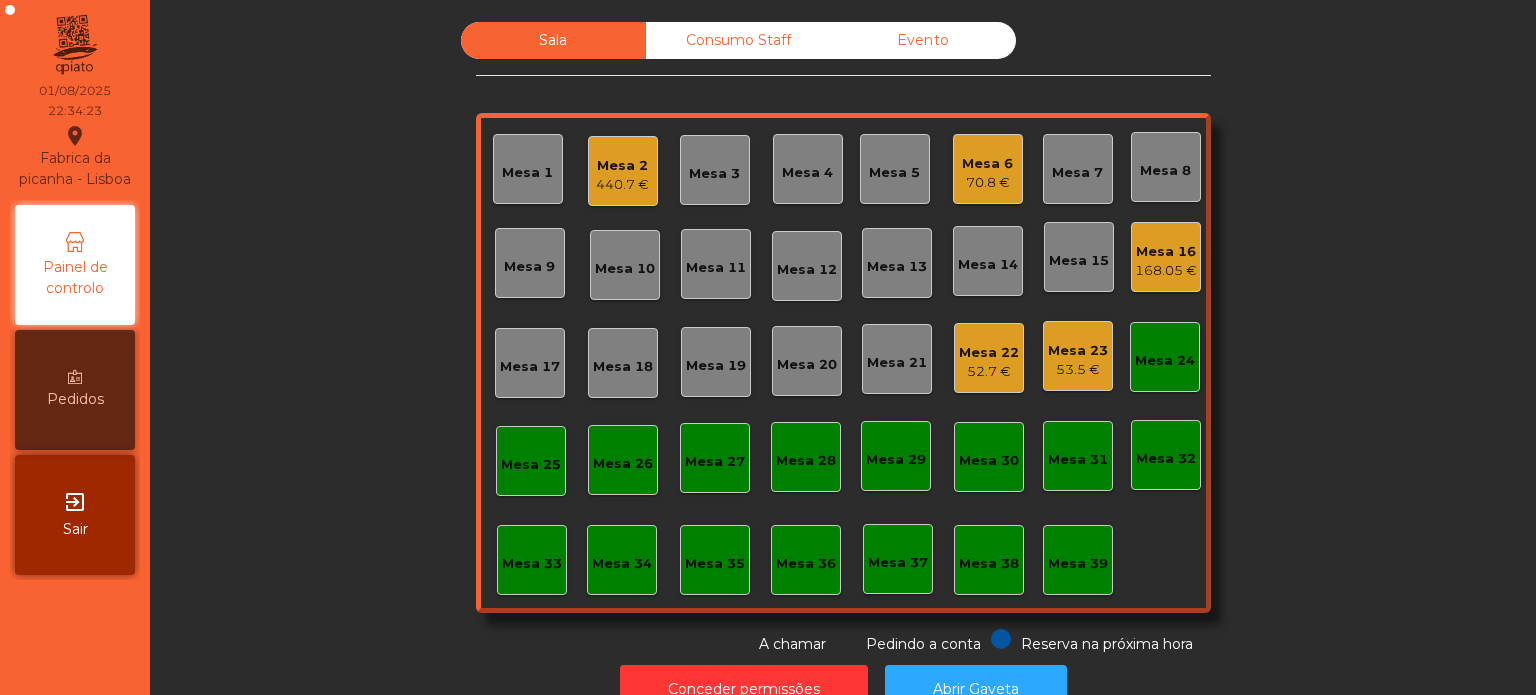 click on "Tem de conectar a bridge app" 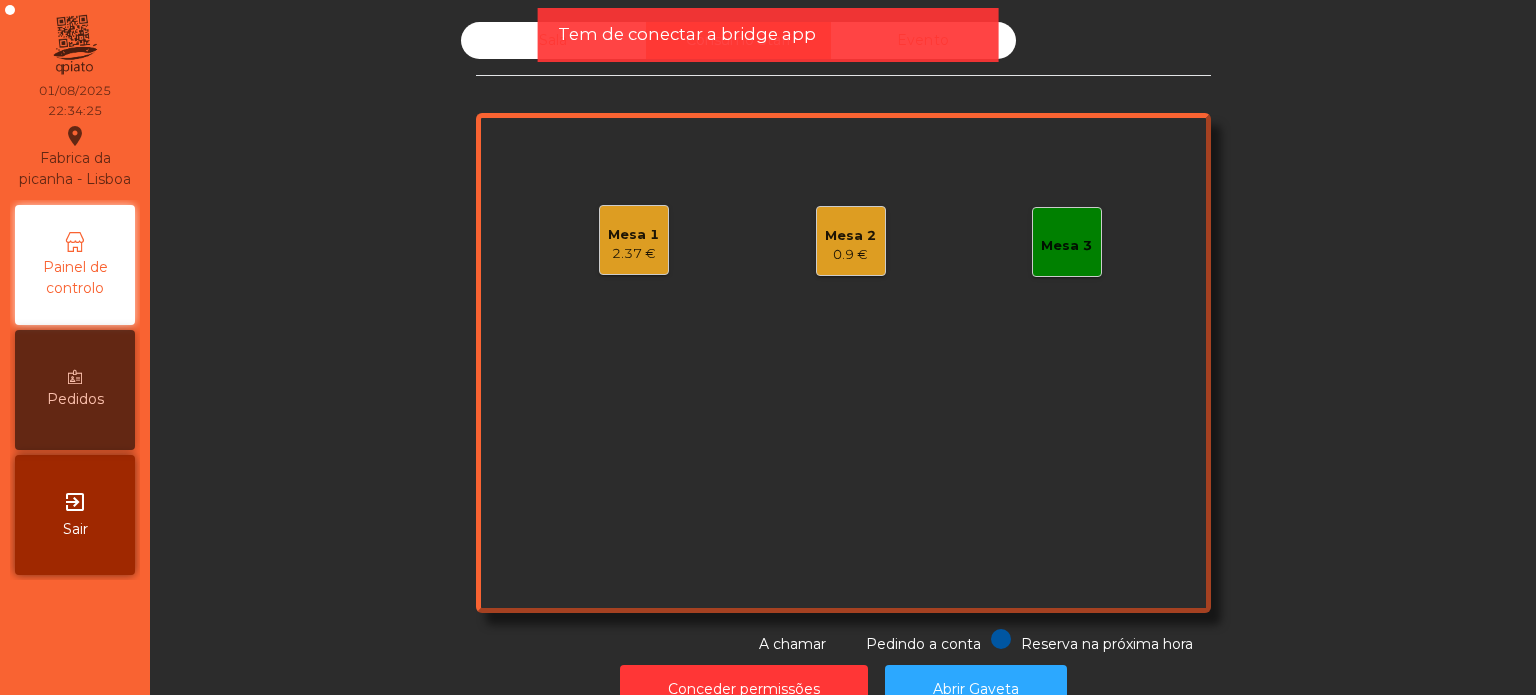click on "Mesa 2" 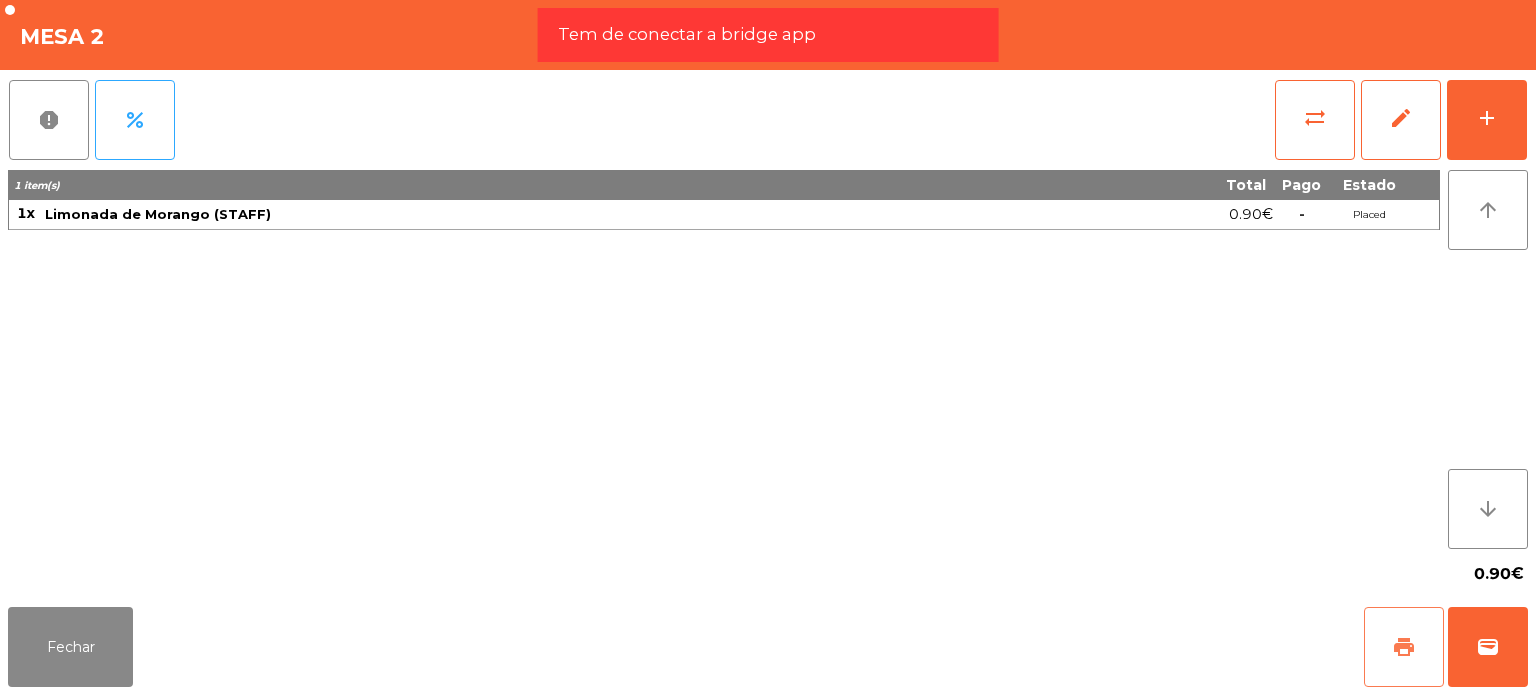 click on "print" 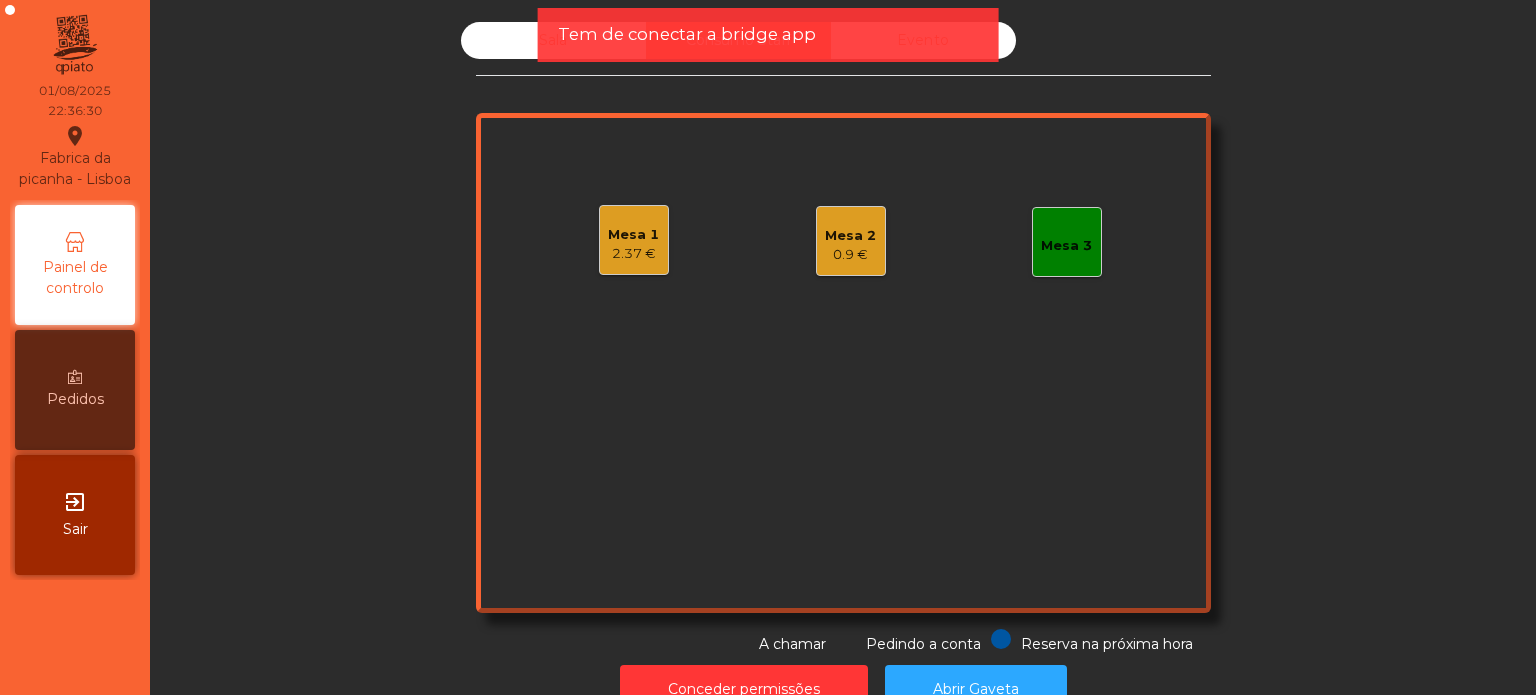click on "0.9 €" 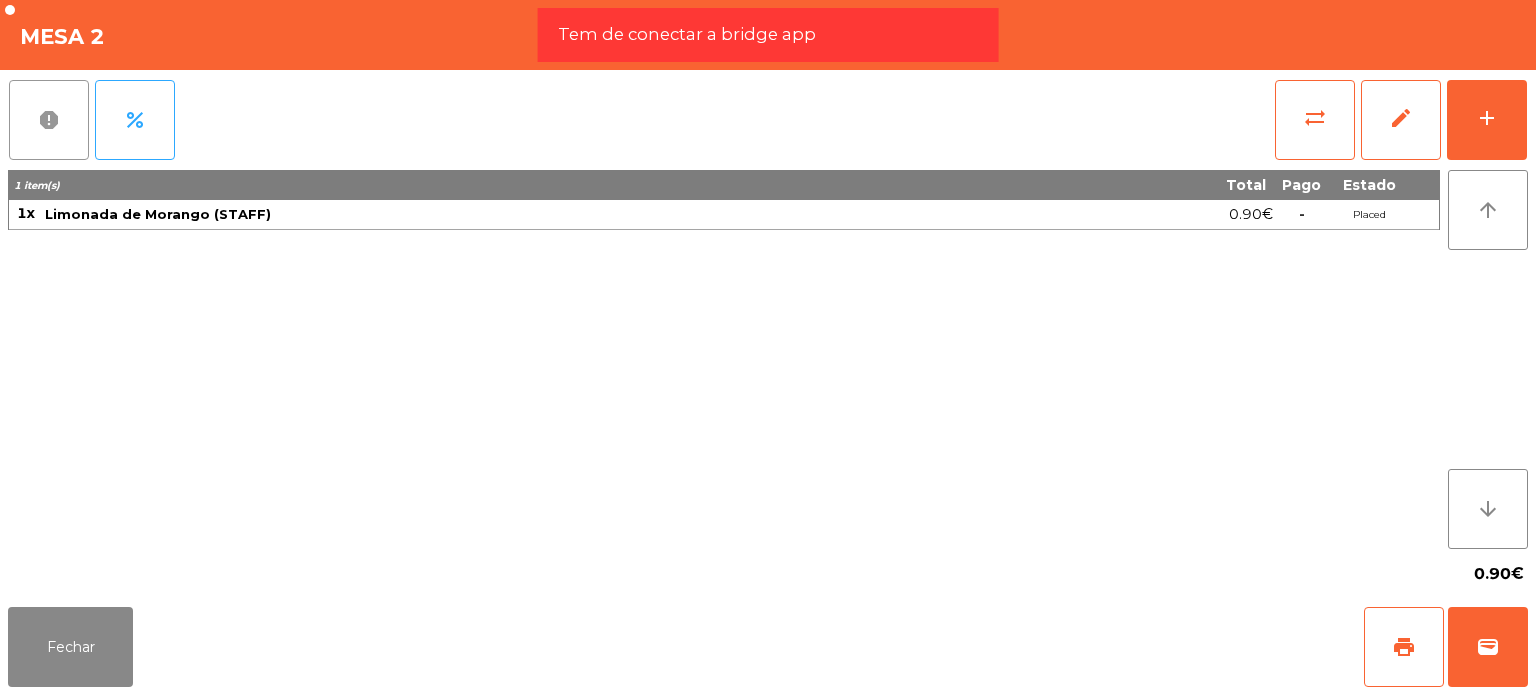 click on "report" 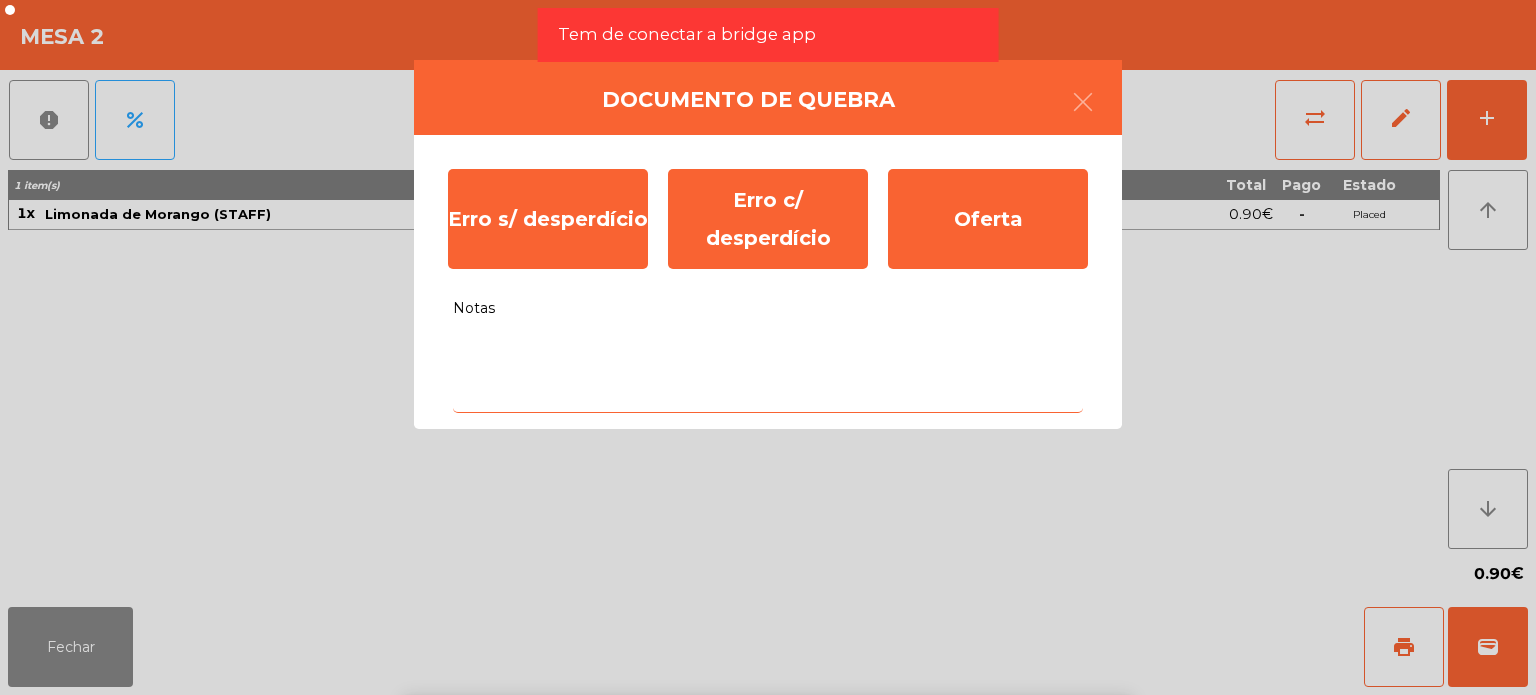click on "Notas" at bounding box center (768, 371) 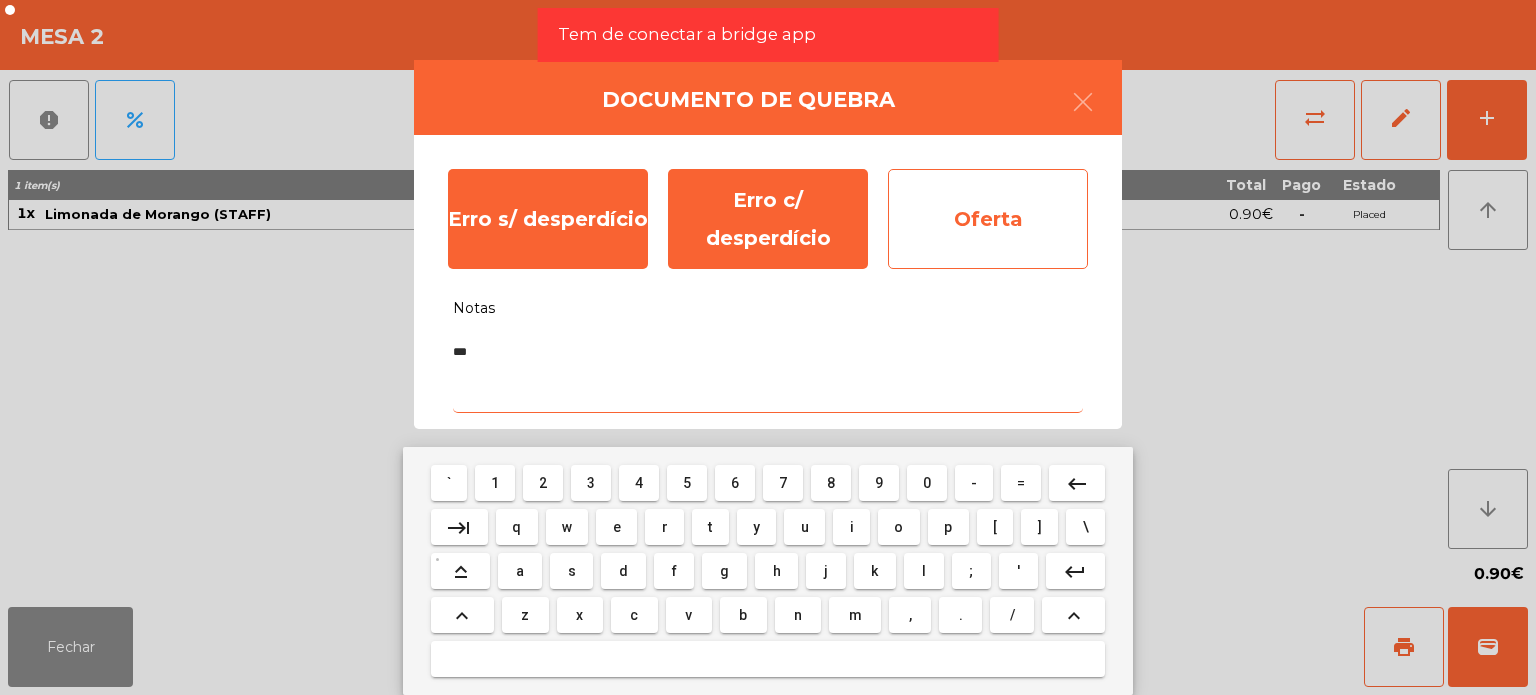 type on "***" 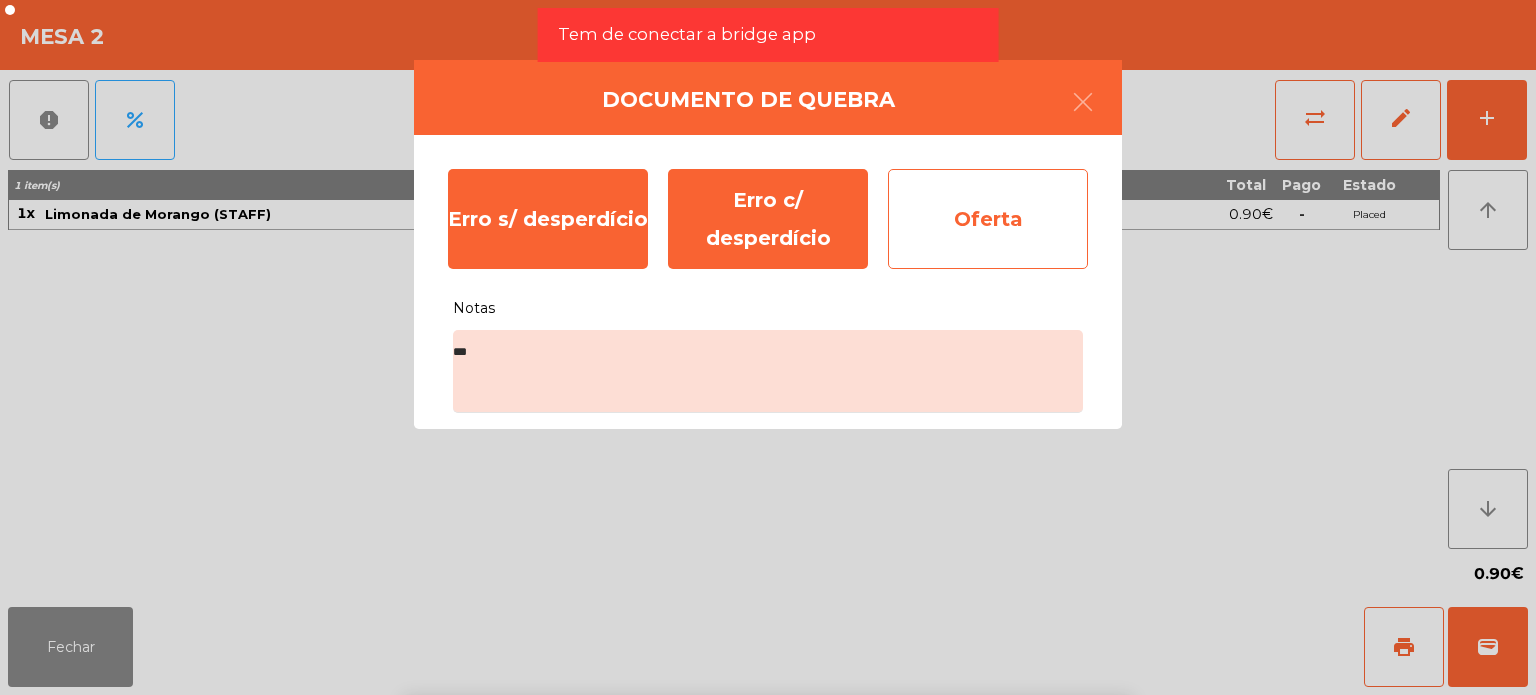 click on "Oferta" 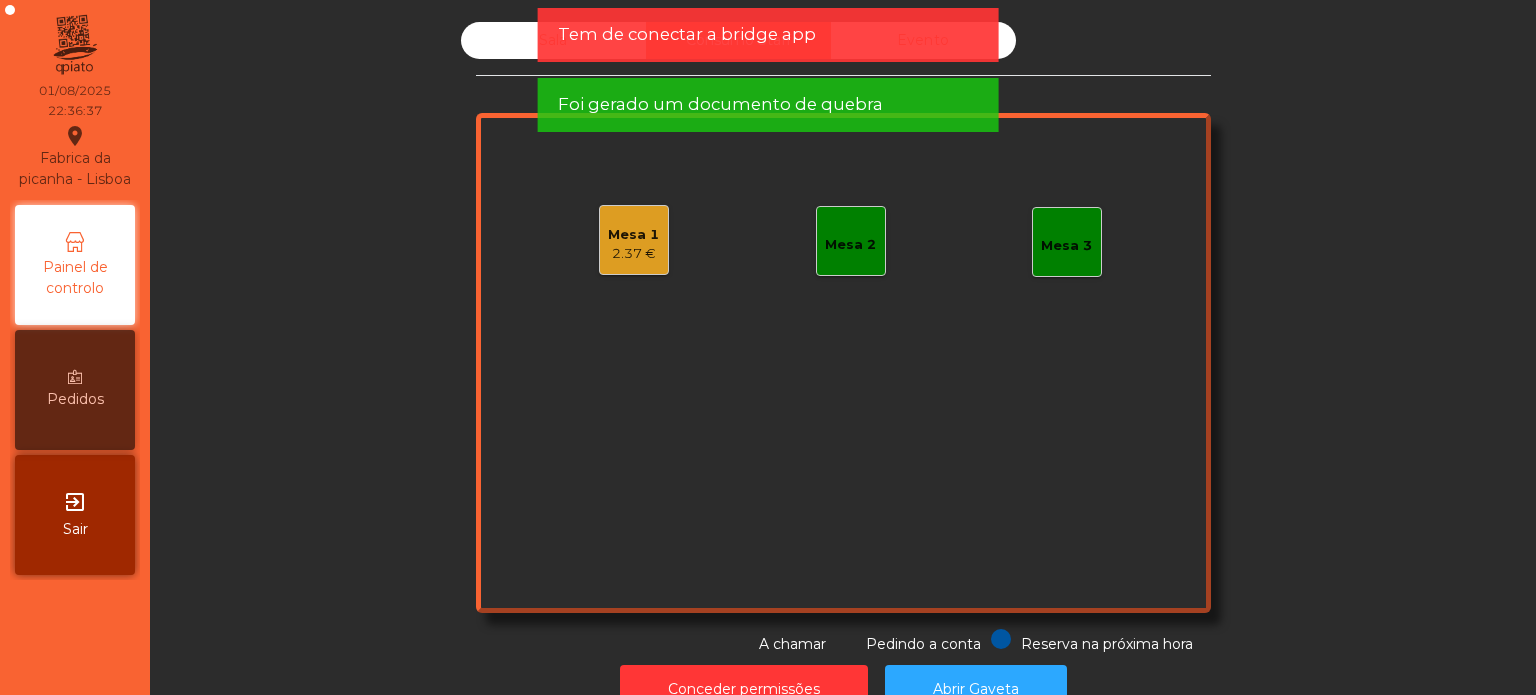 click on "Tem de conectar a bridge app" 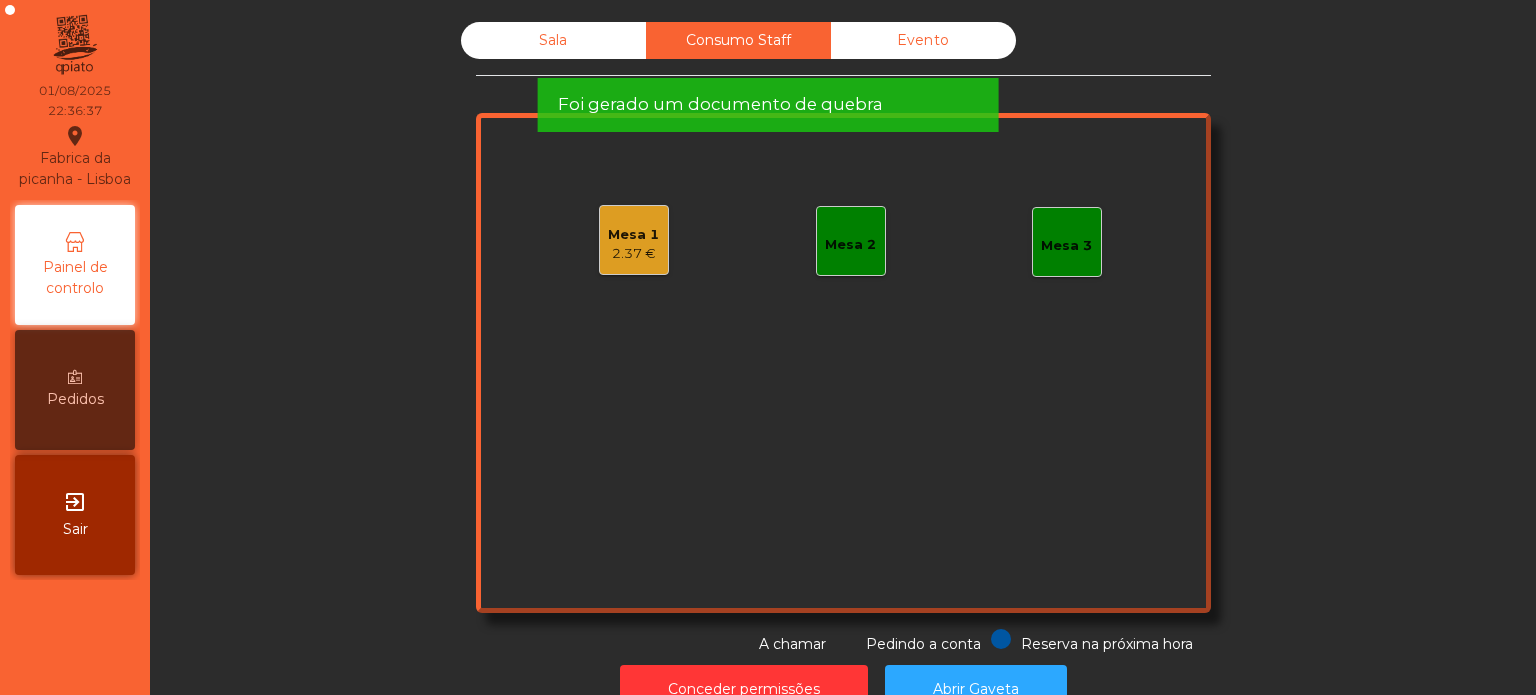 click on "Tem de conectar a bridge app" 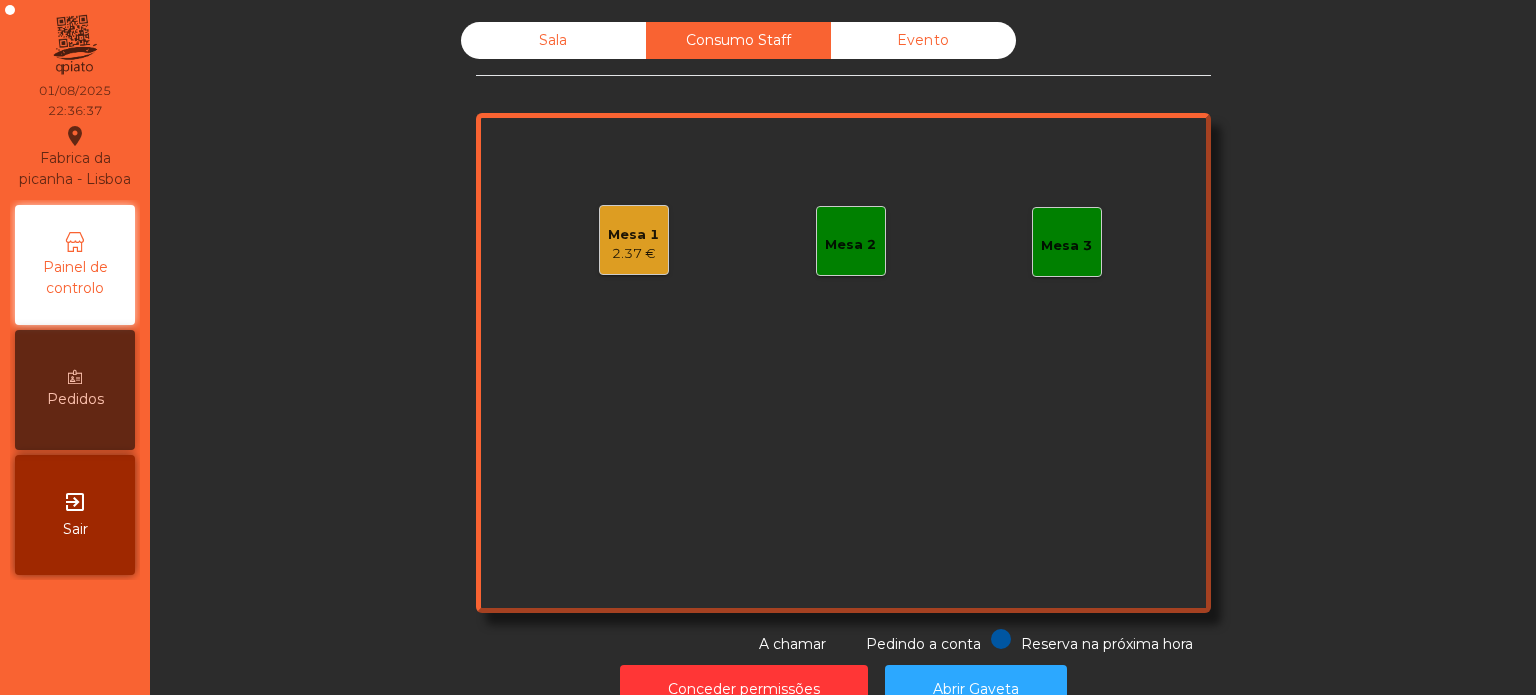 click on "Foi gerado um documento de quebra" 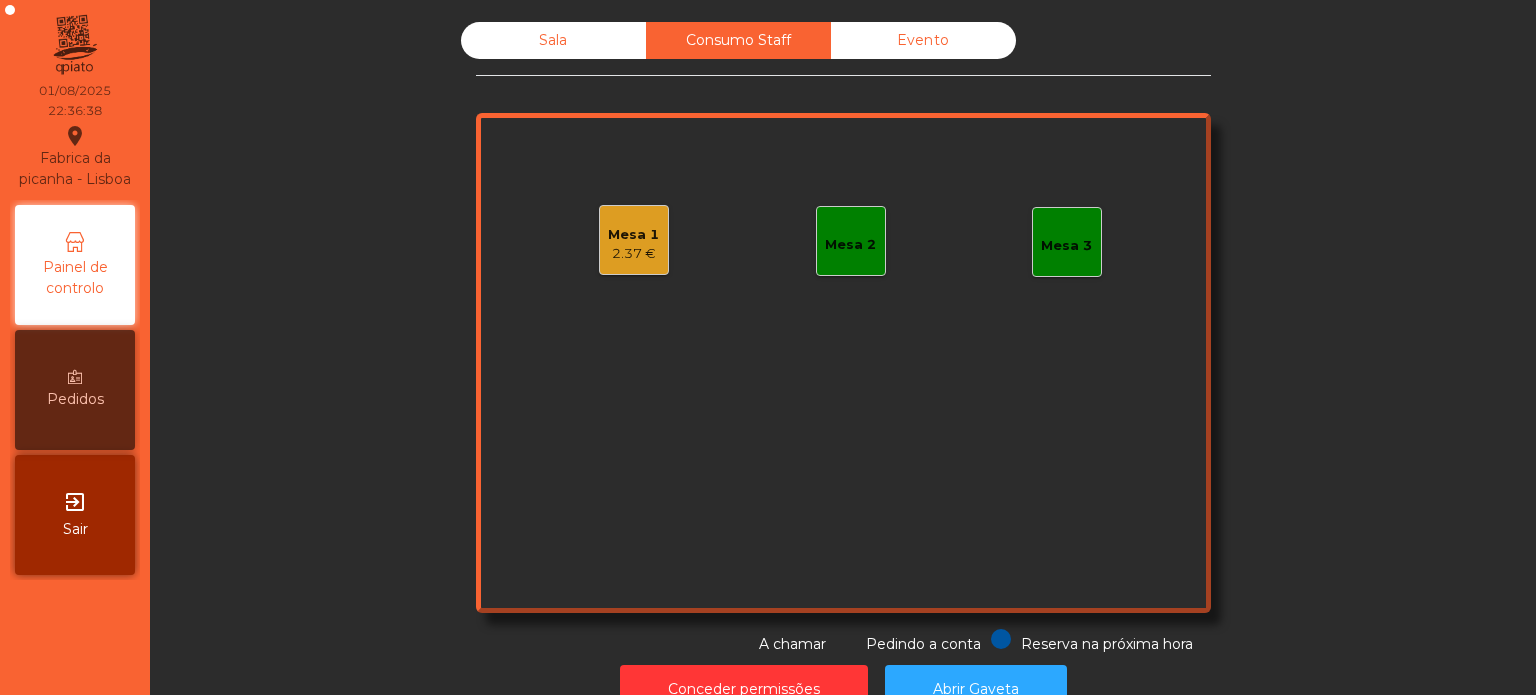 click on "Sala" 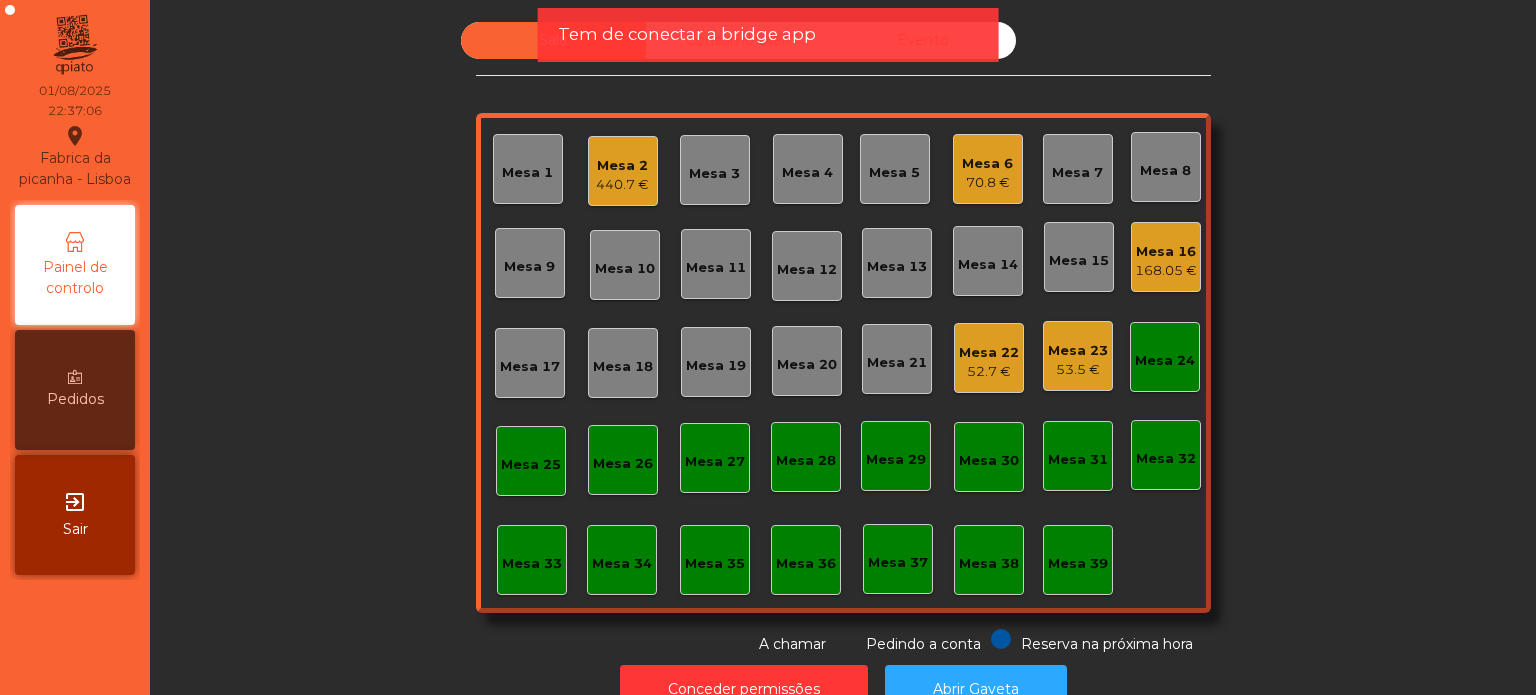 click on "Mesa 2   440.7 €" 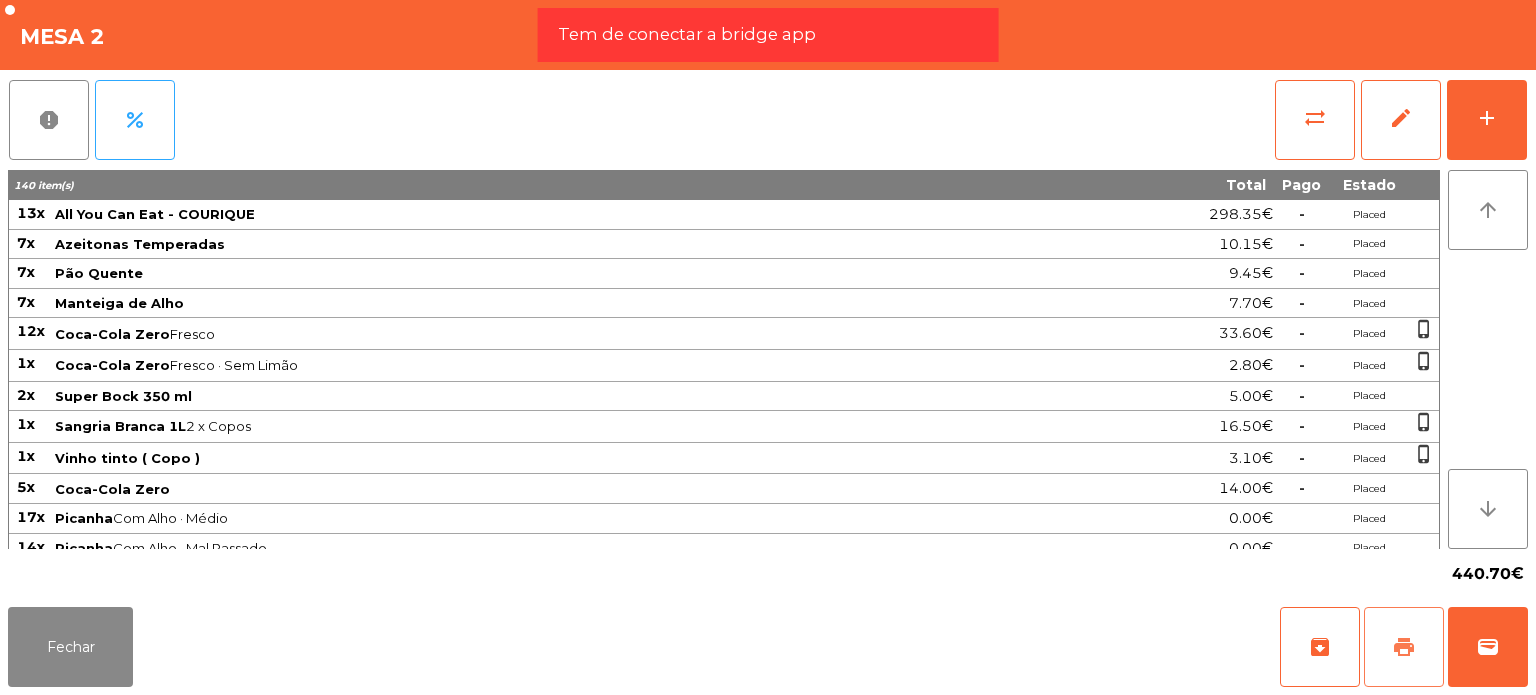 click on "print" 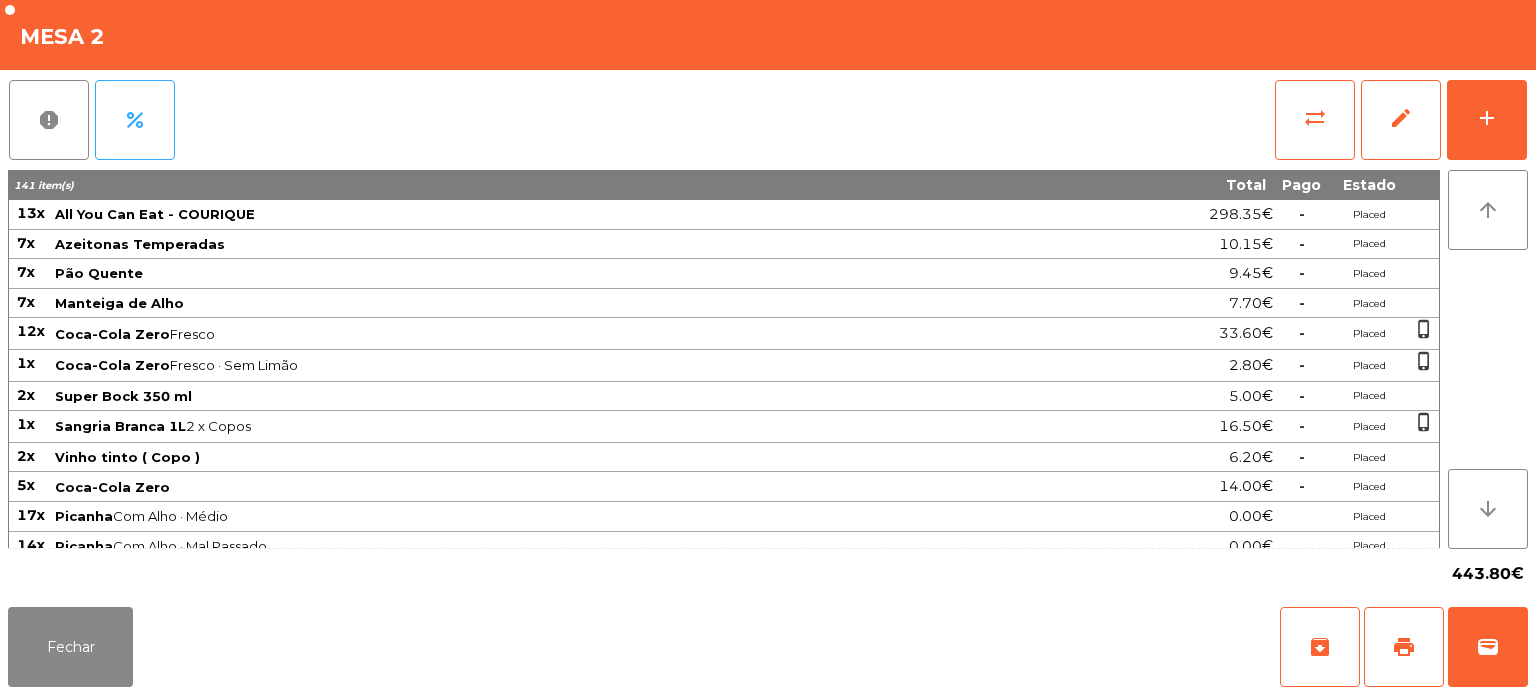 click on "Fechar   archive   print   wallet" 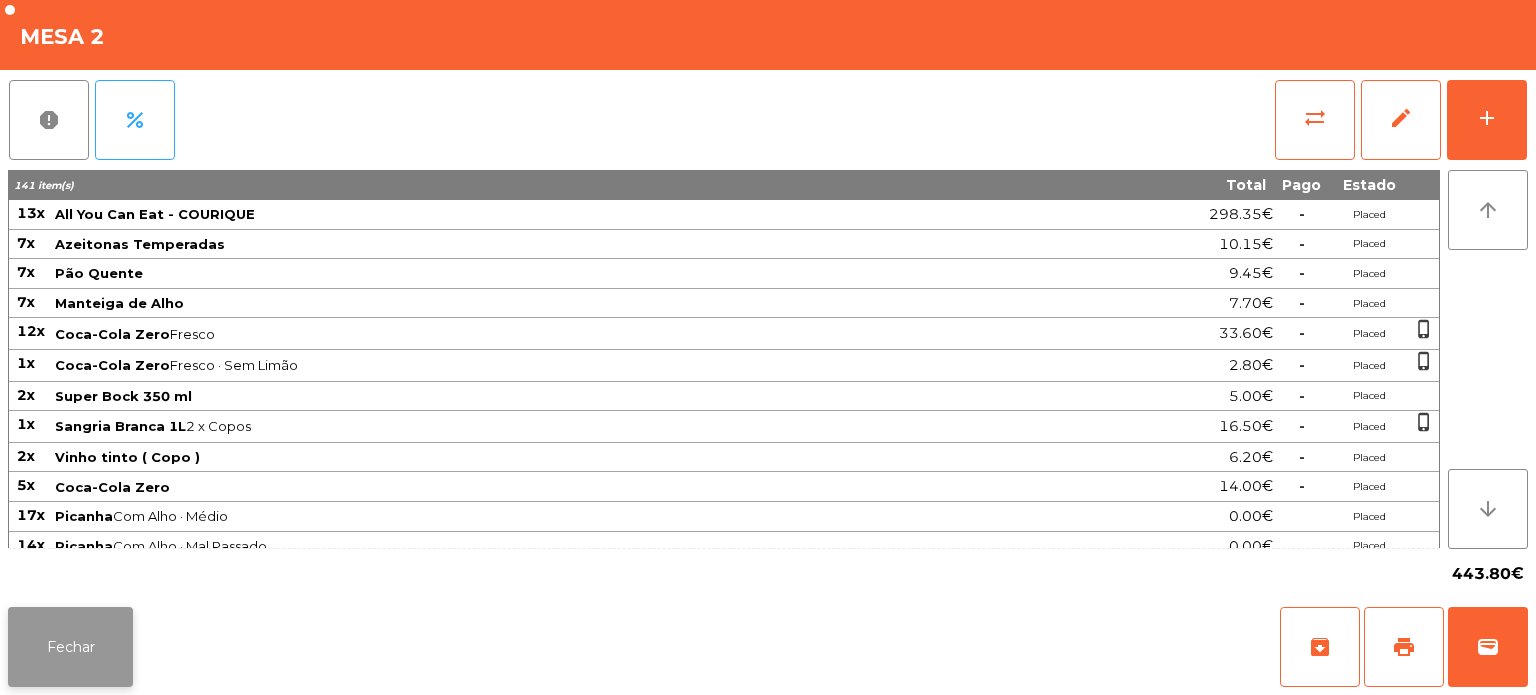 click on "Fechar" 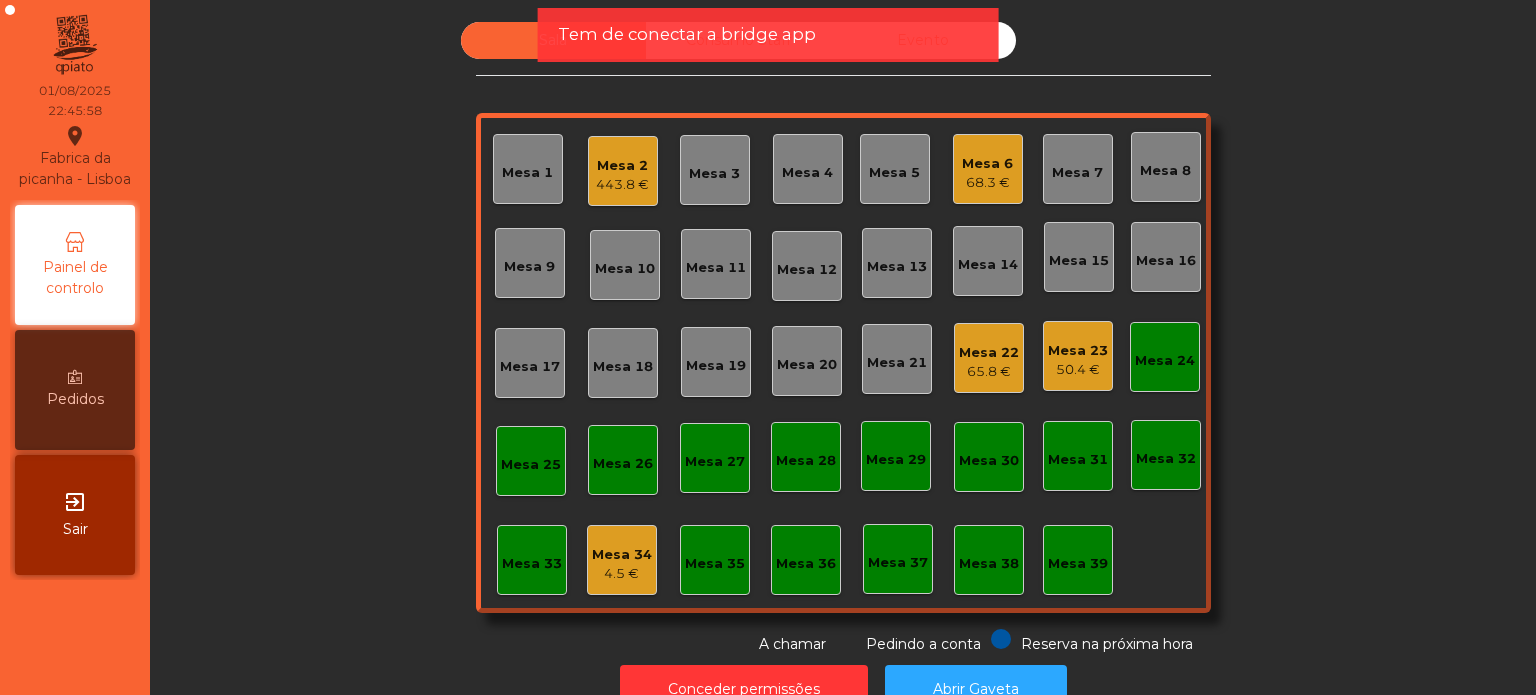 click on "Mesa 23" 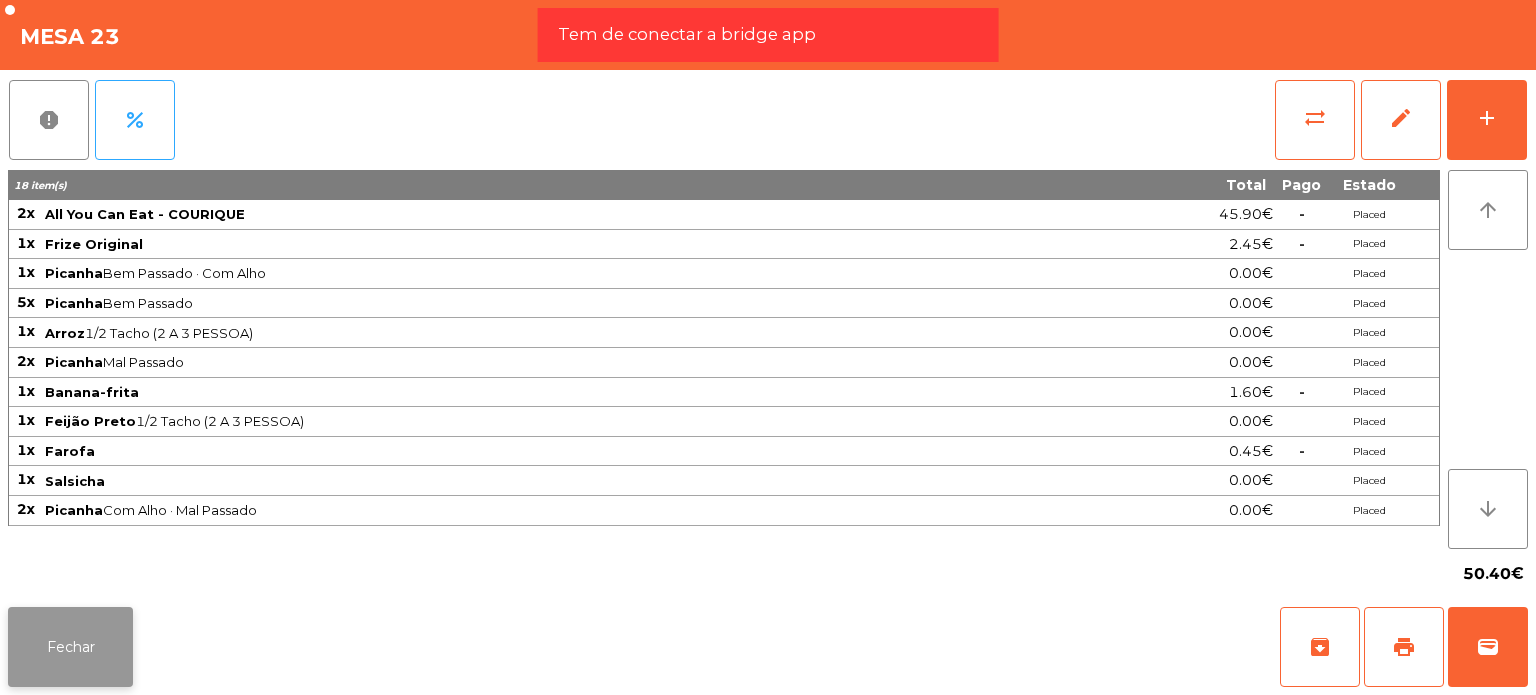click on "Fechar" 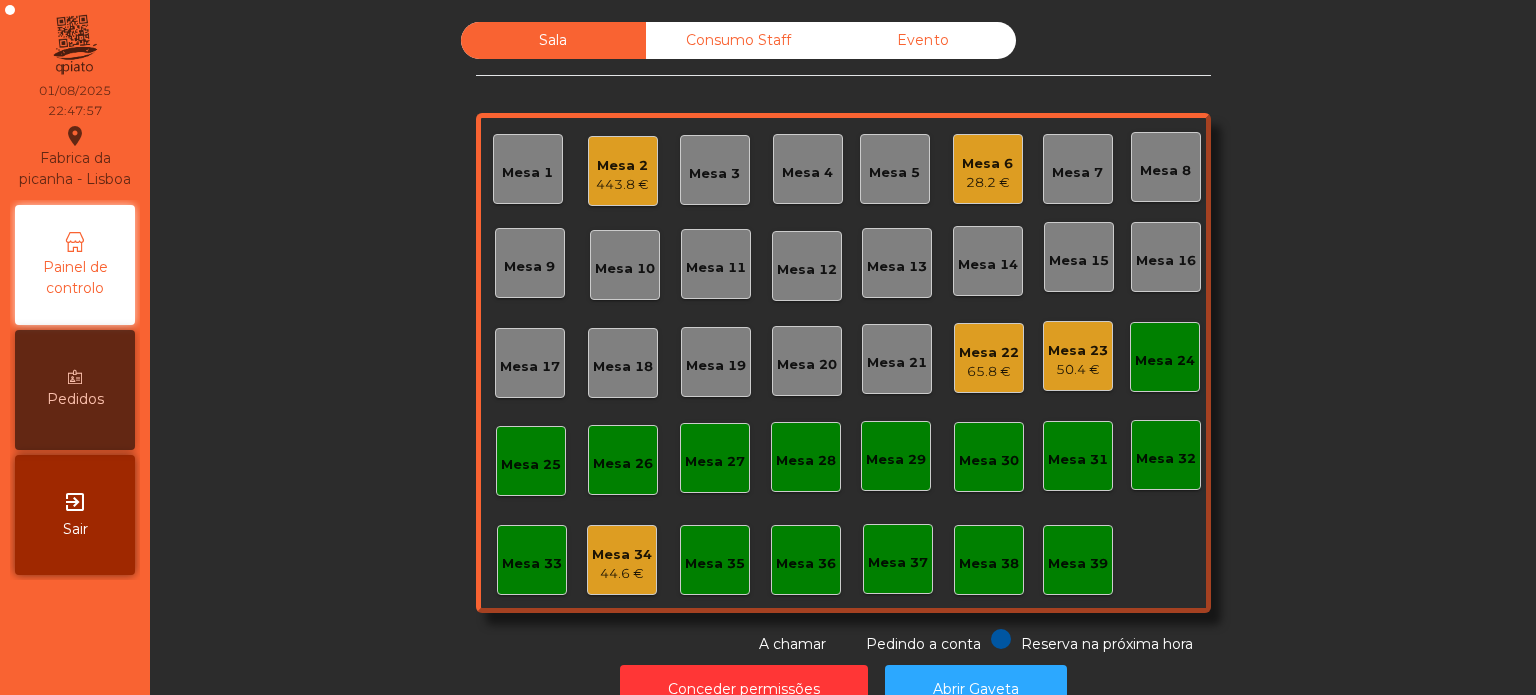 click on "50.4 €" 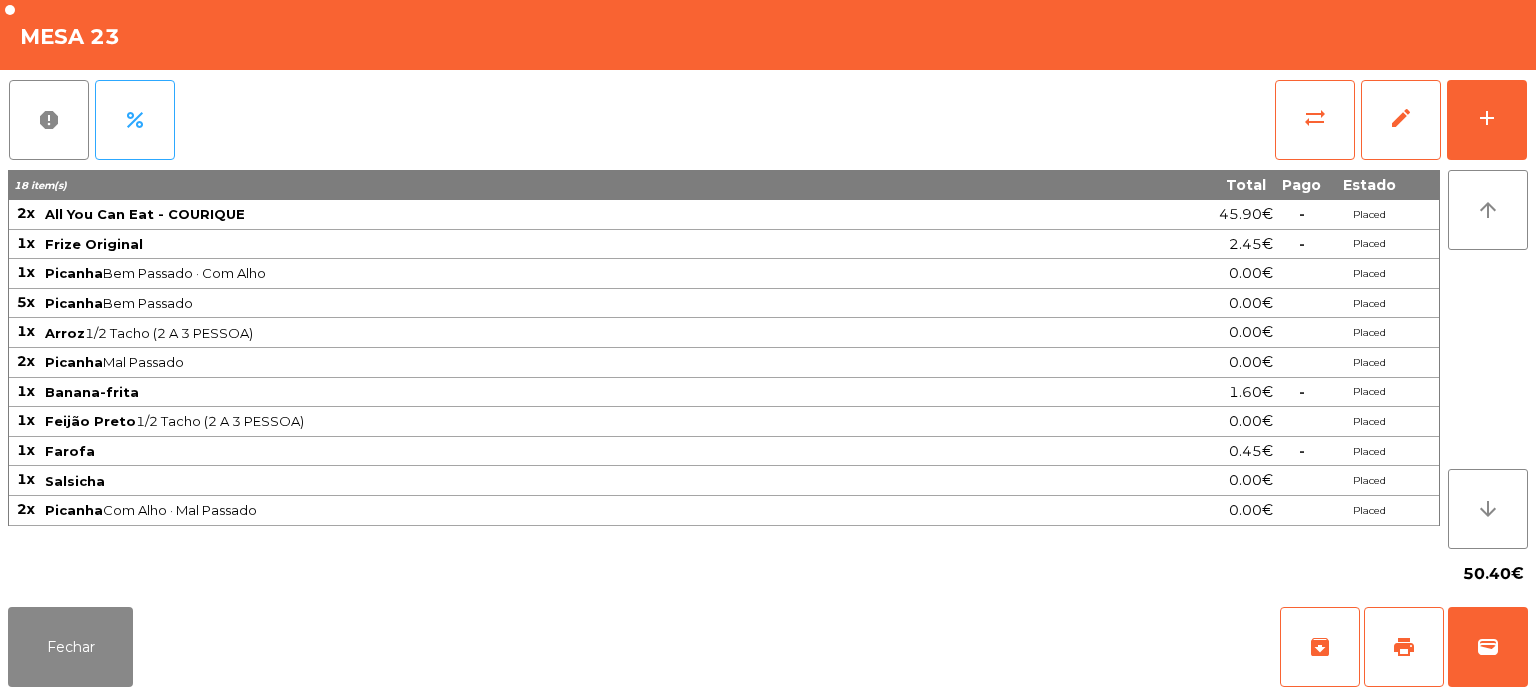 click on "sync_alt   edit   add" 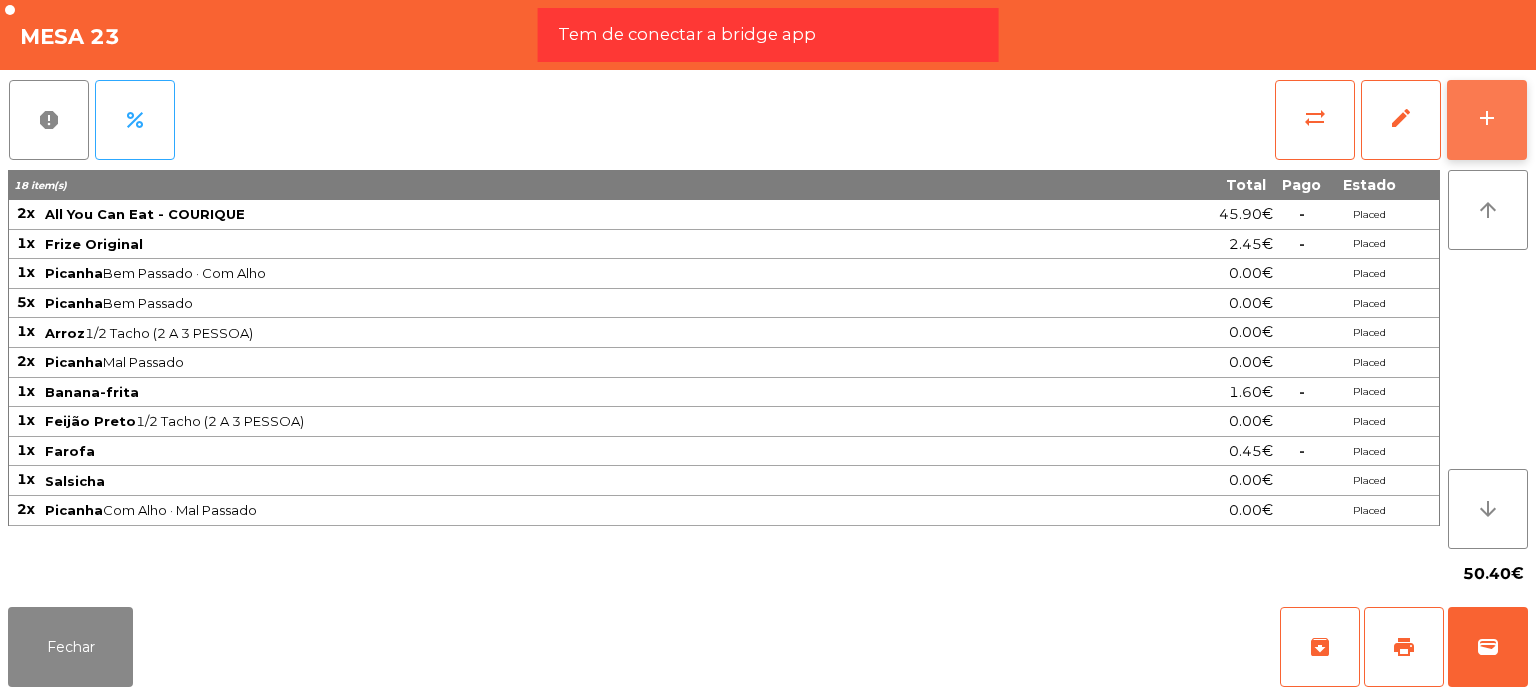 click on "add" 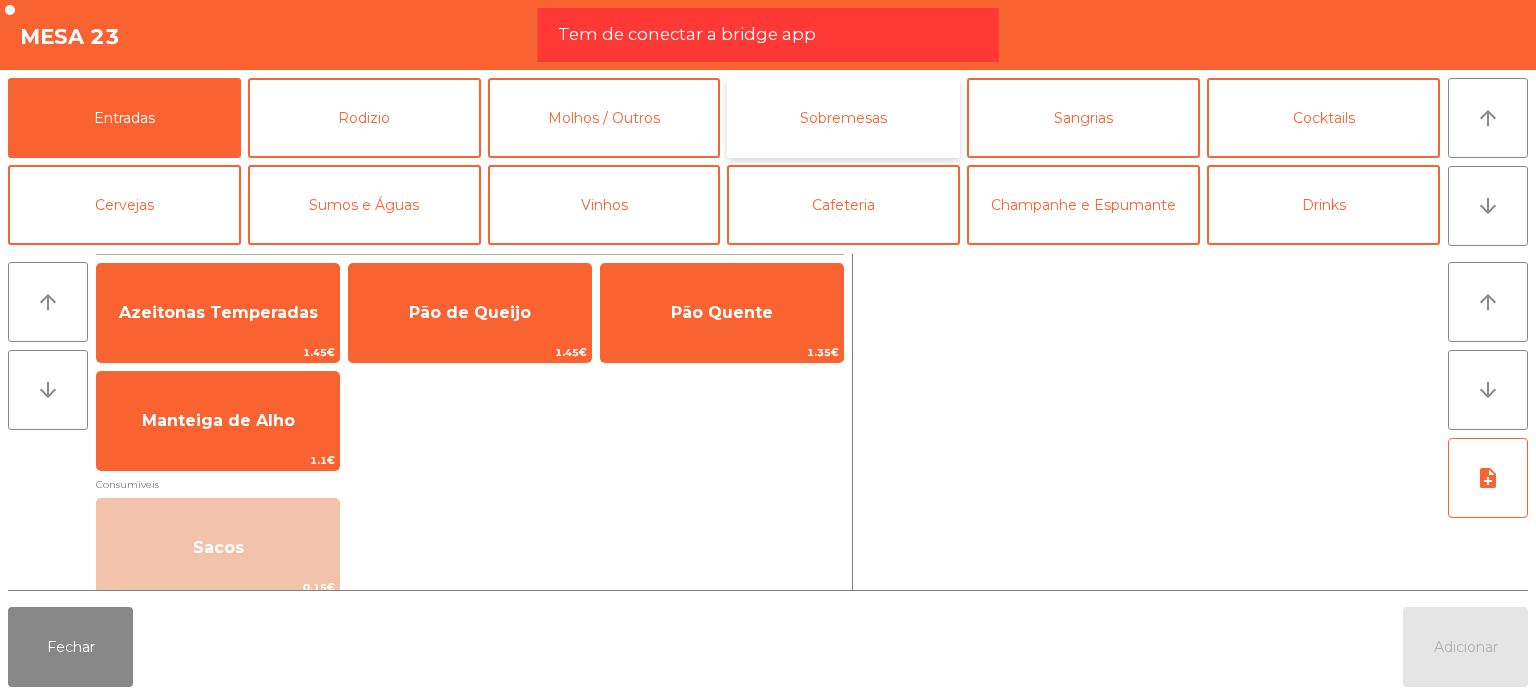 click on "Sobremesas" 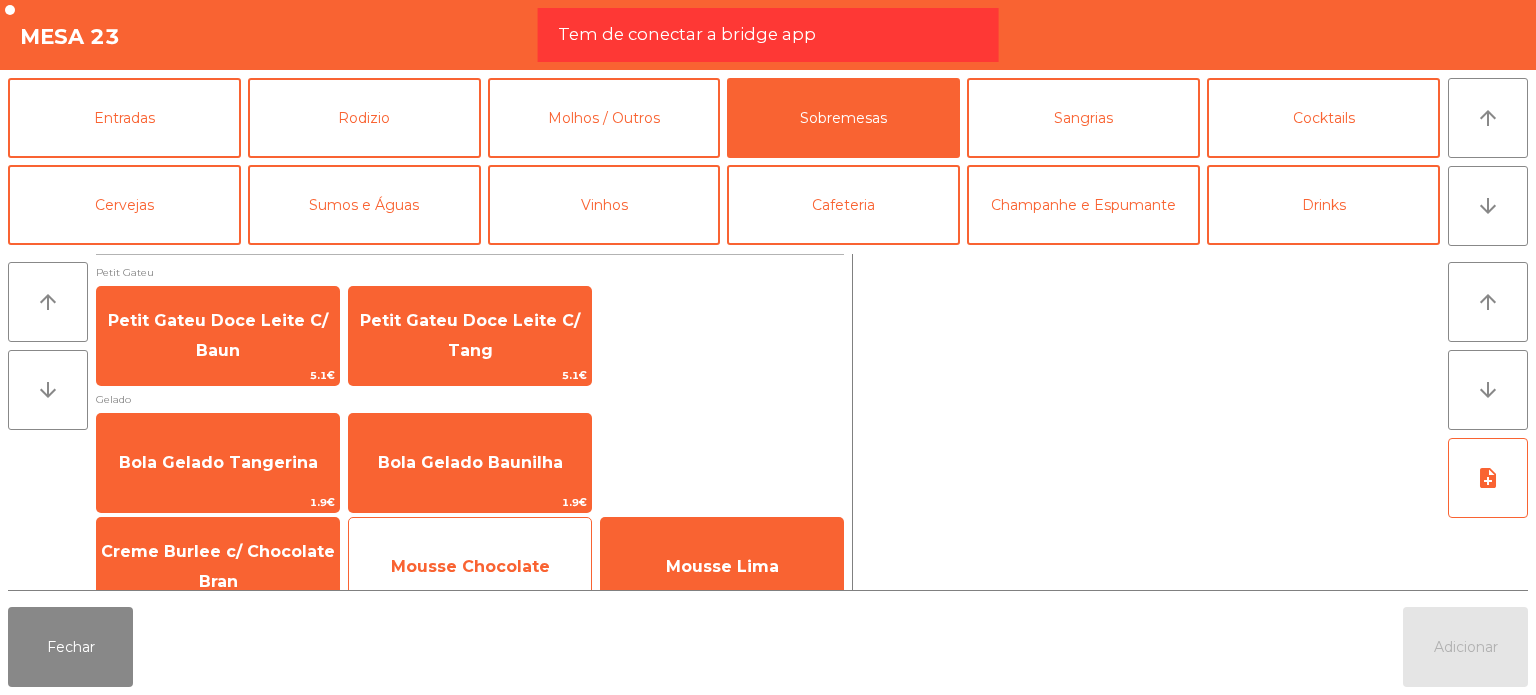 click on "Mousse Chocolate" 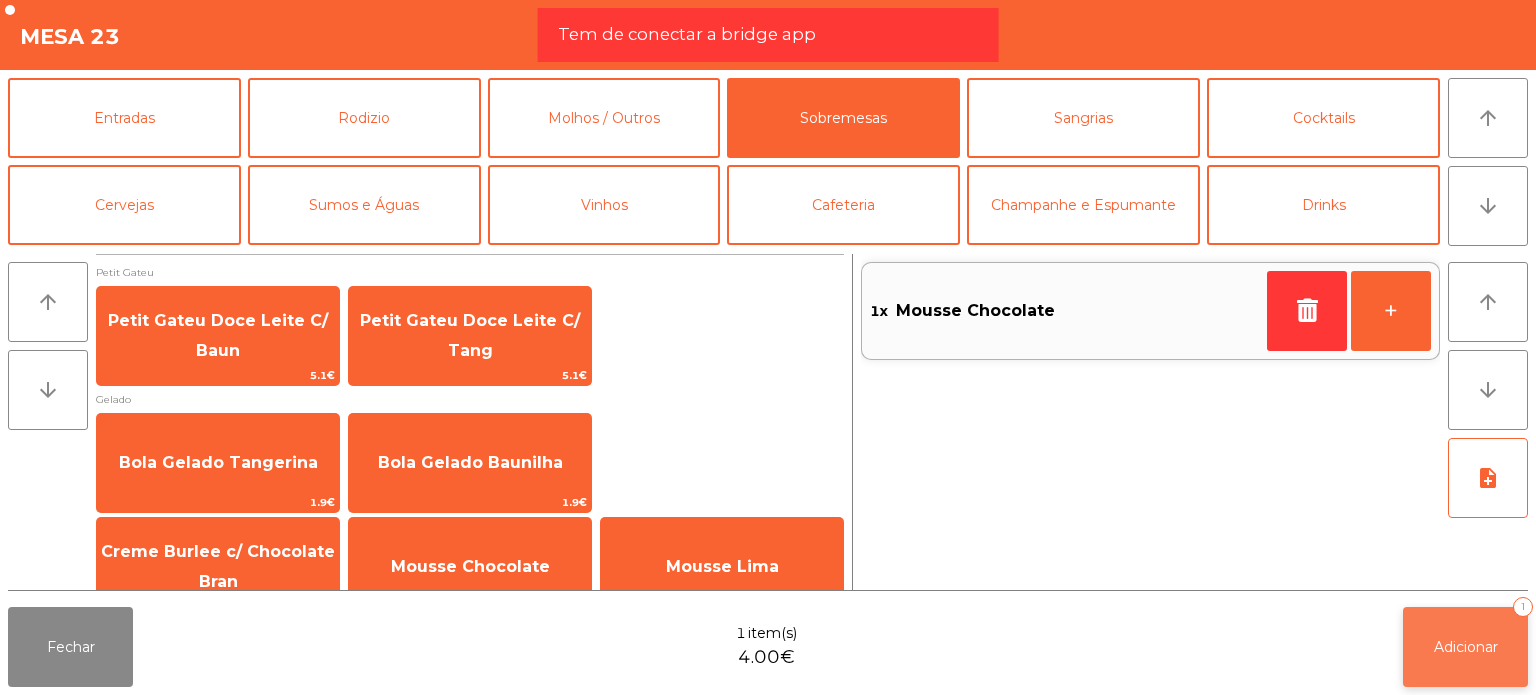 click on "Adicionar   1" 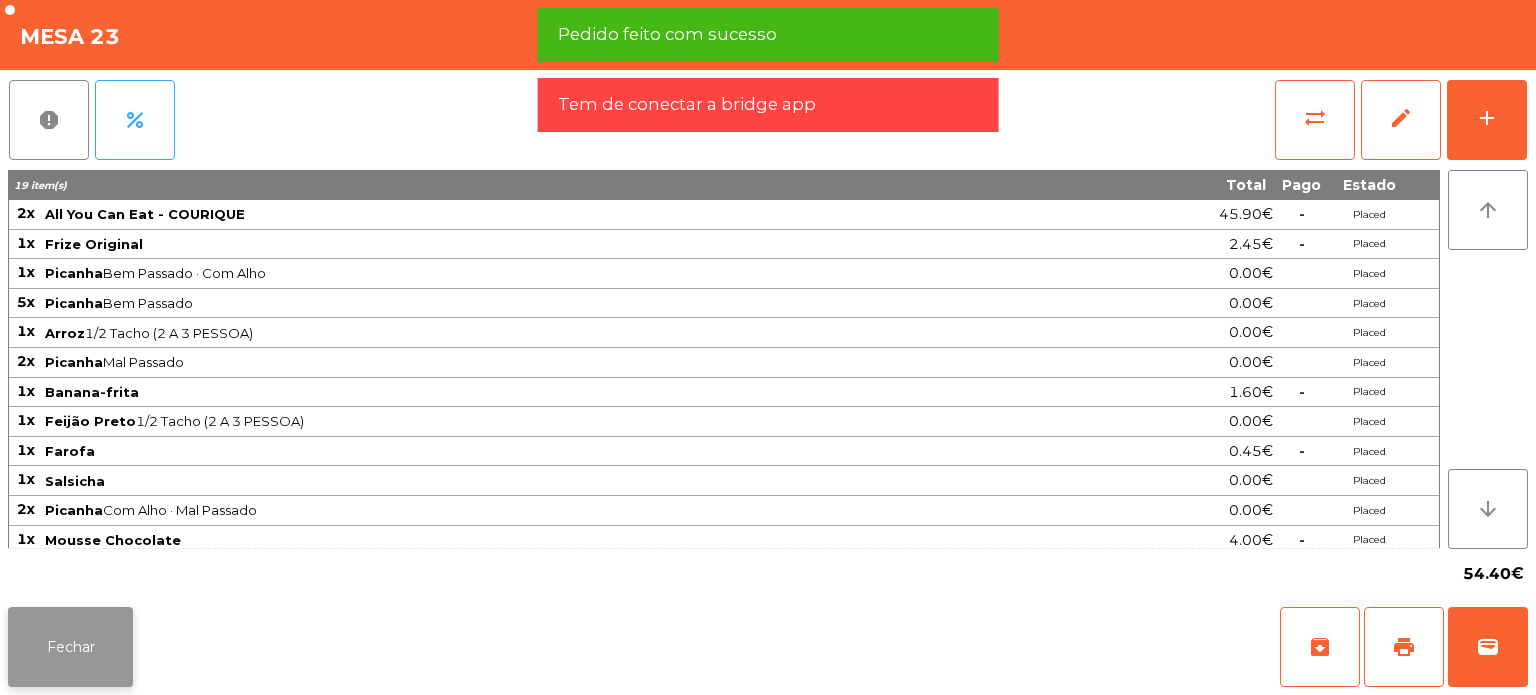 click on "Fechar" 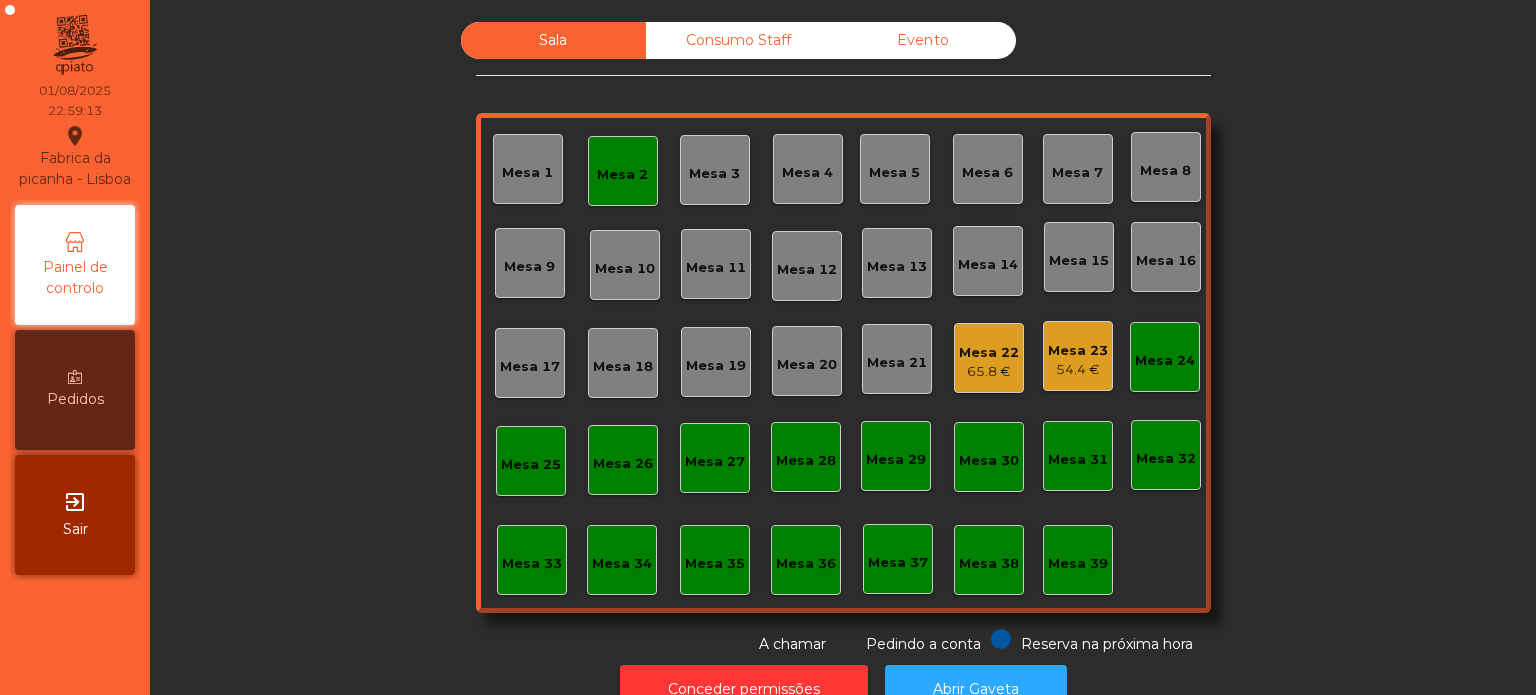 click on "Consumo Staff" 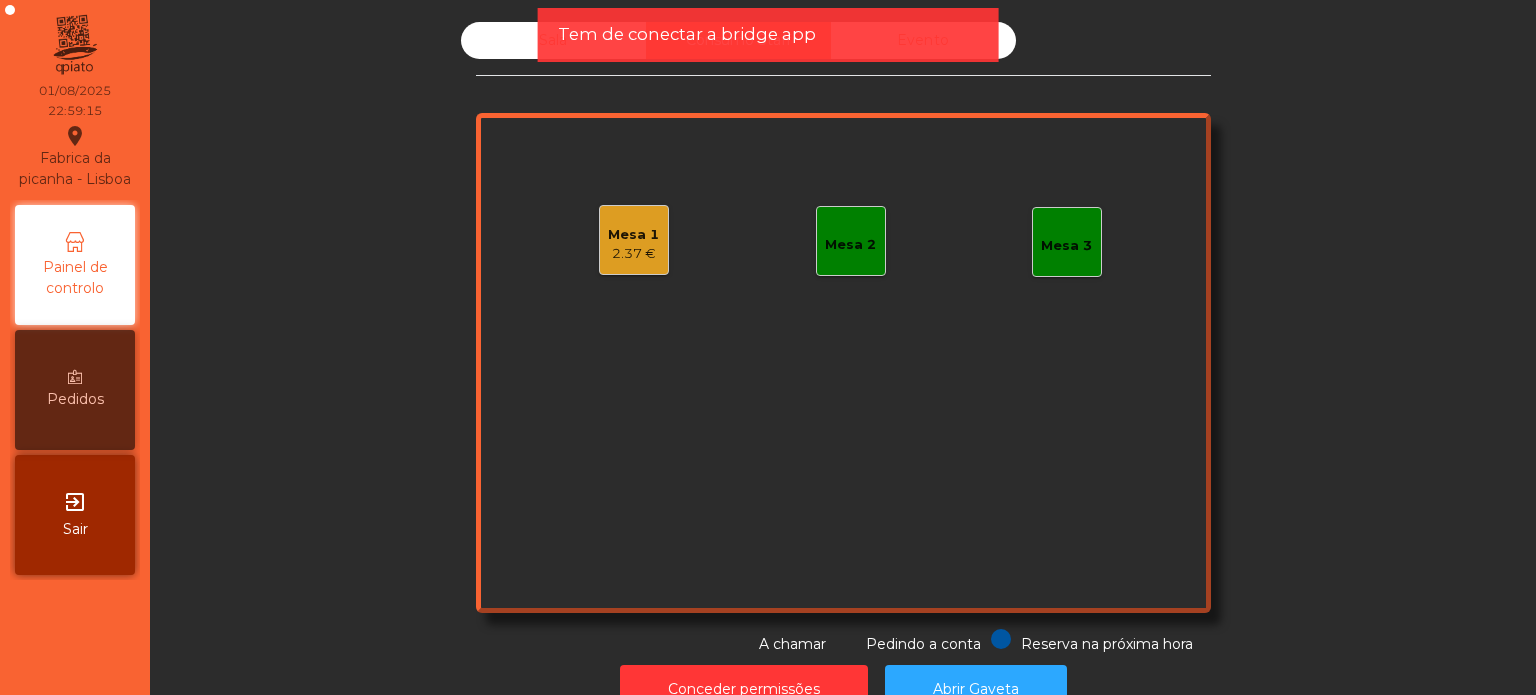 click on "Mesa 2" 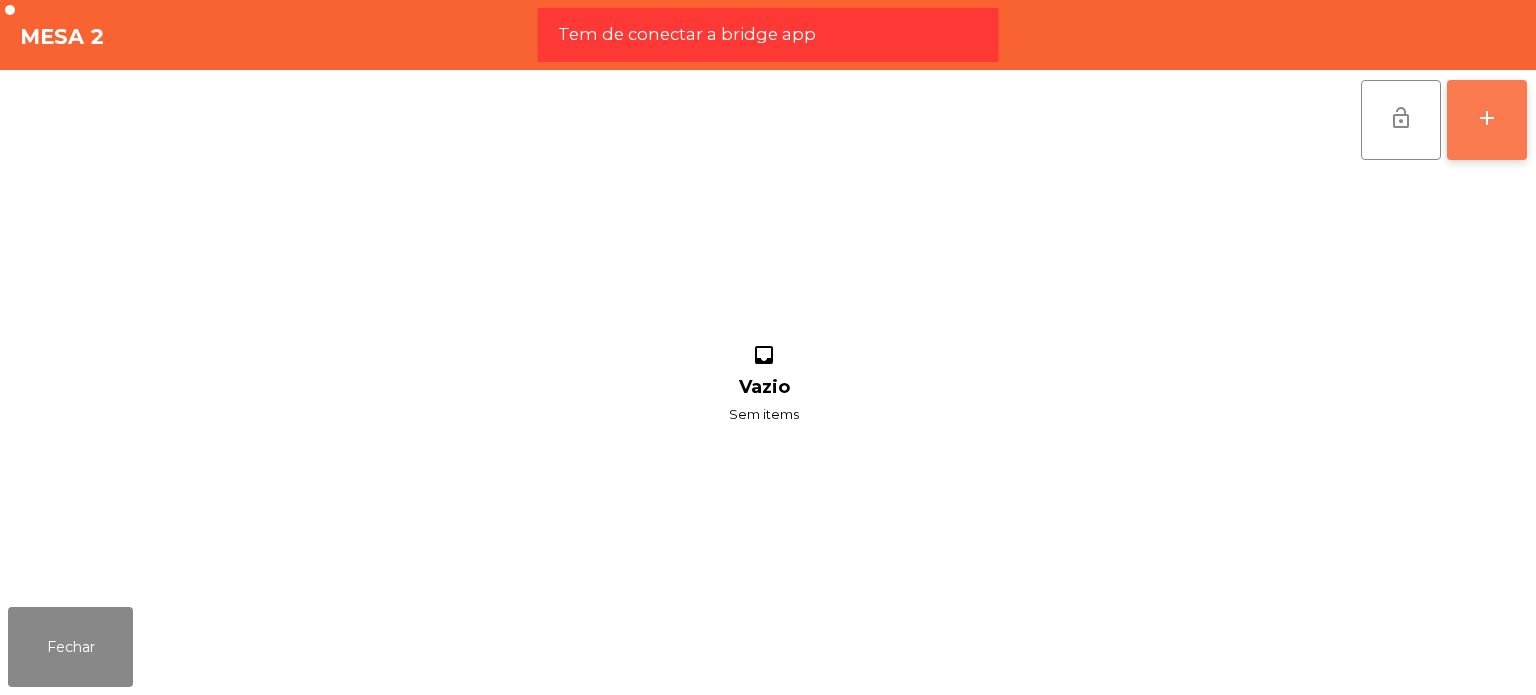 click on "add" 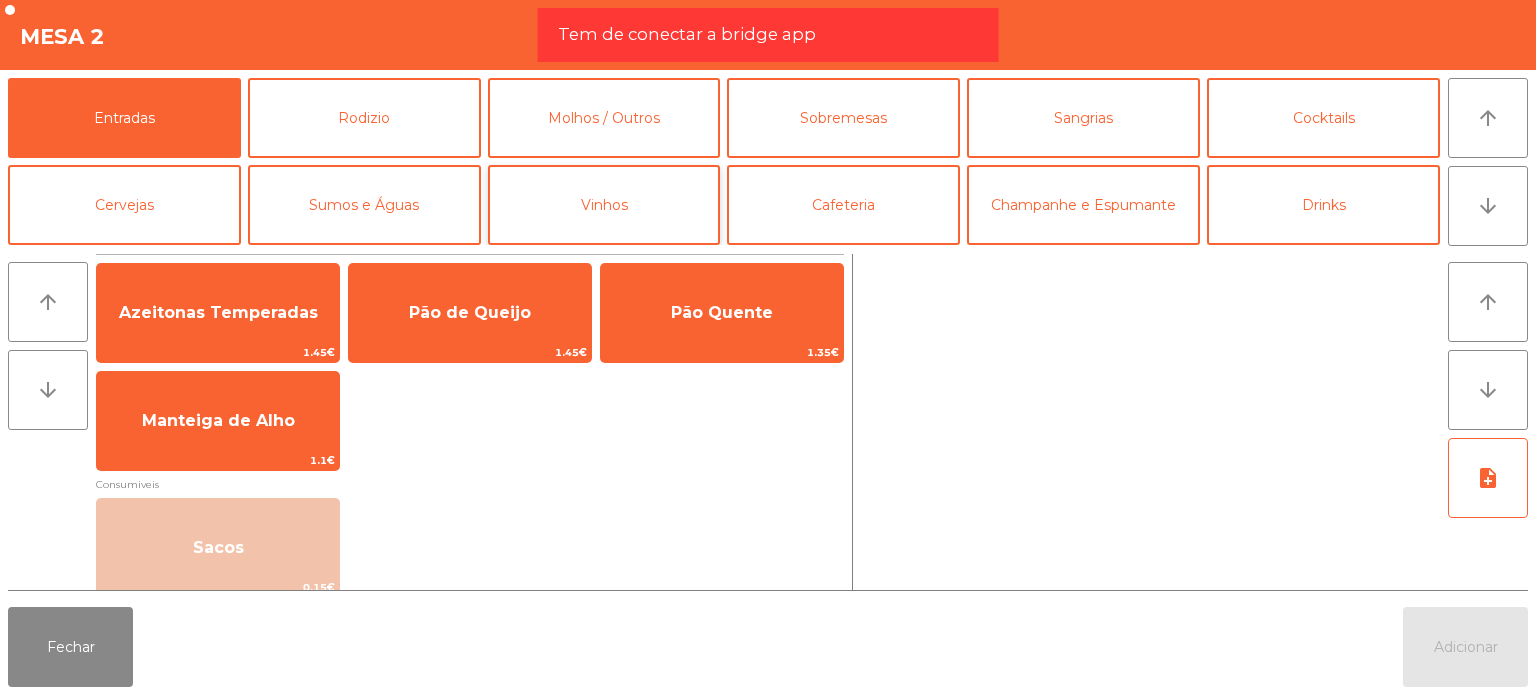 scroll, scrollTop: 91, scrollLeft: 0, axis: vertical 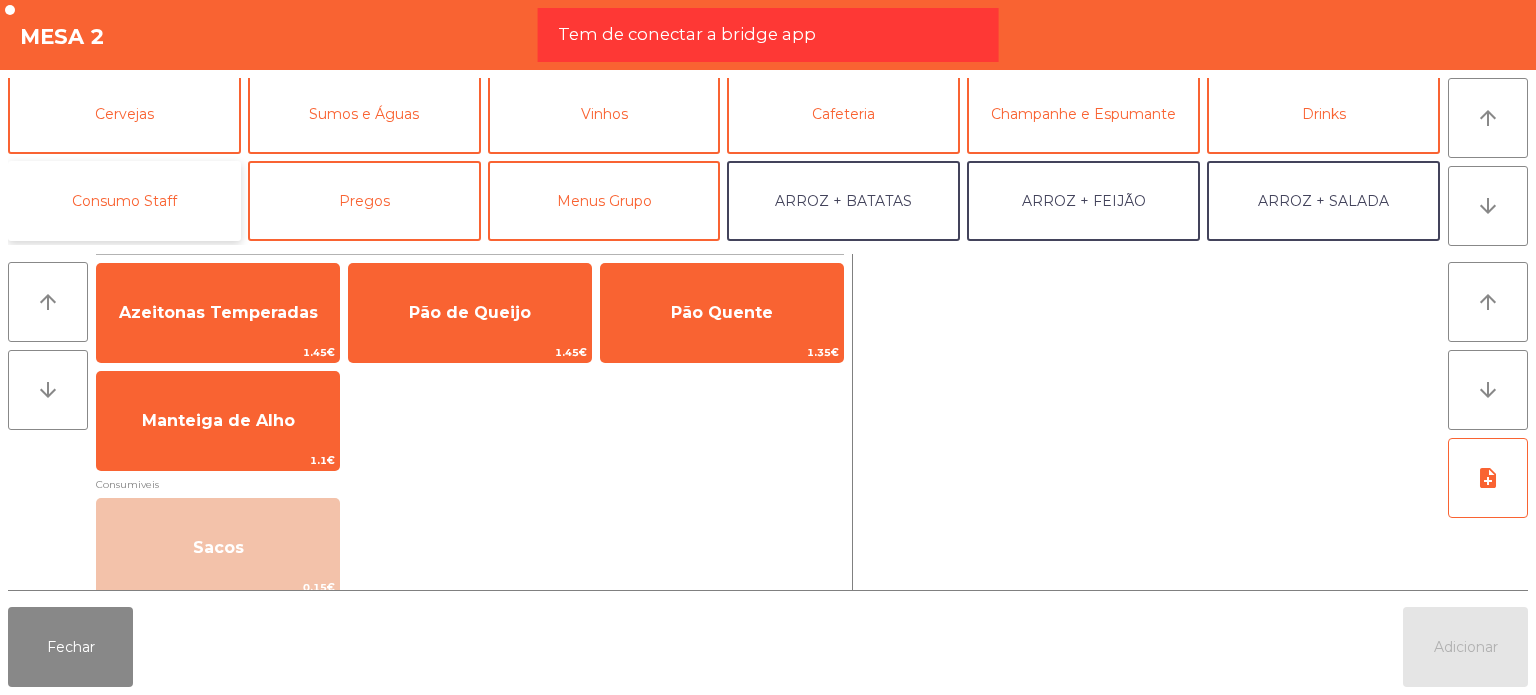 click on "Consumo Staff" 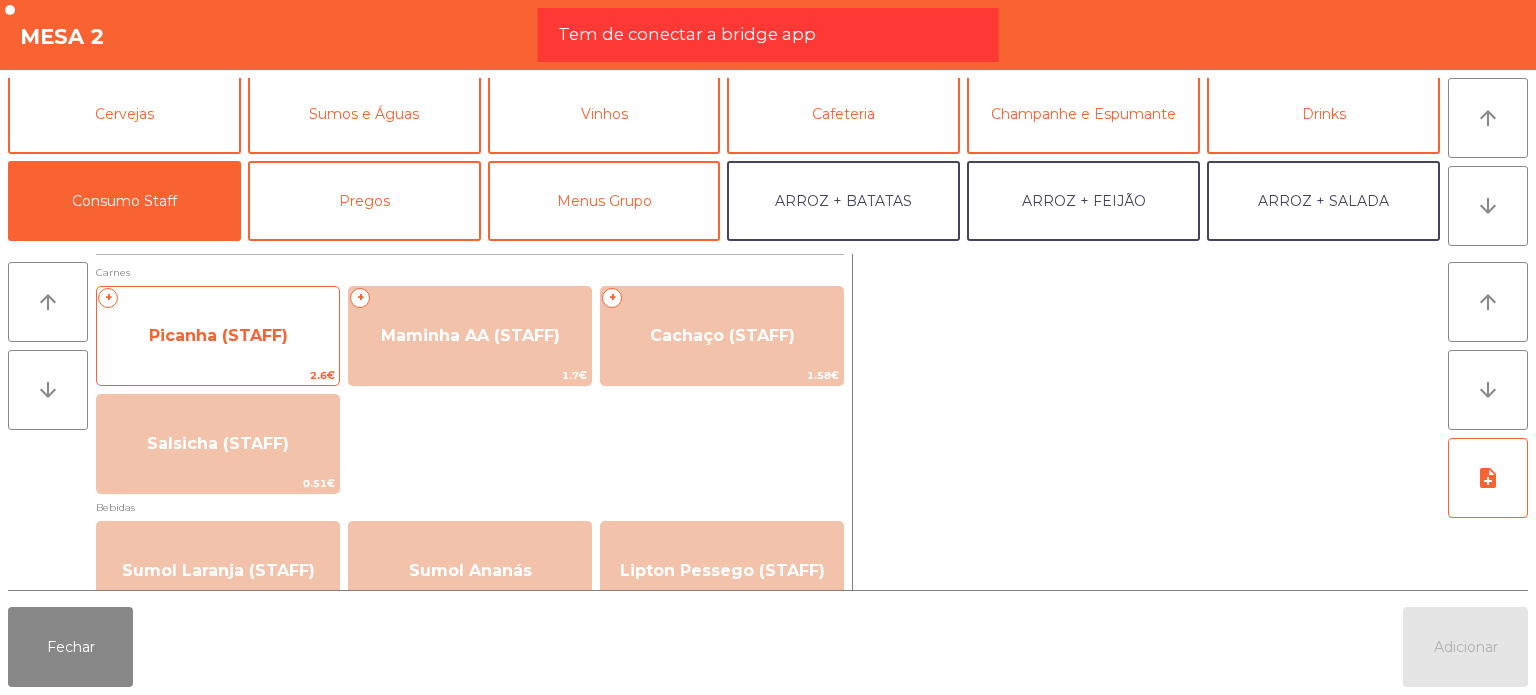 click on "Picanha (STAFF)" 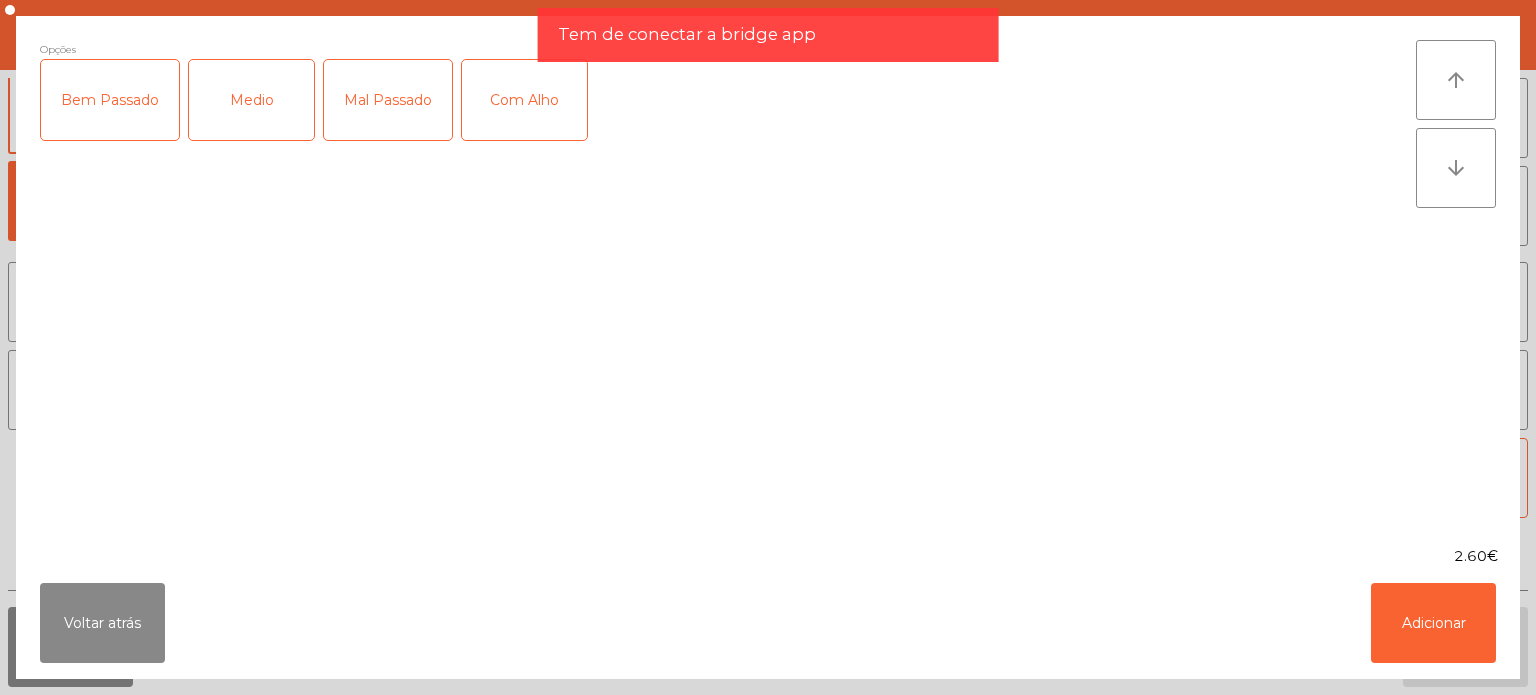 click on "Medio" 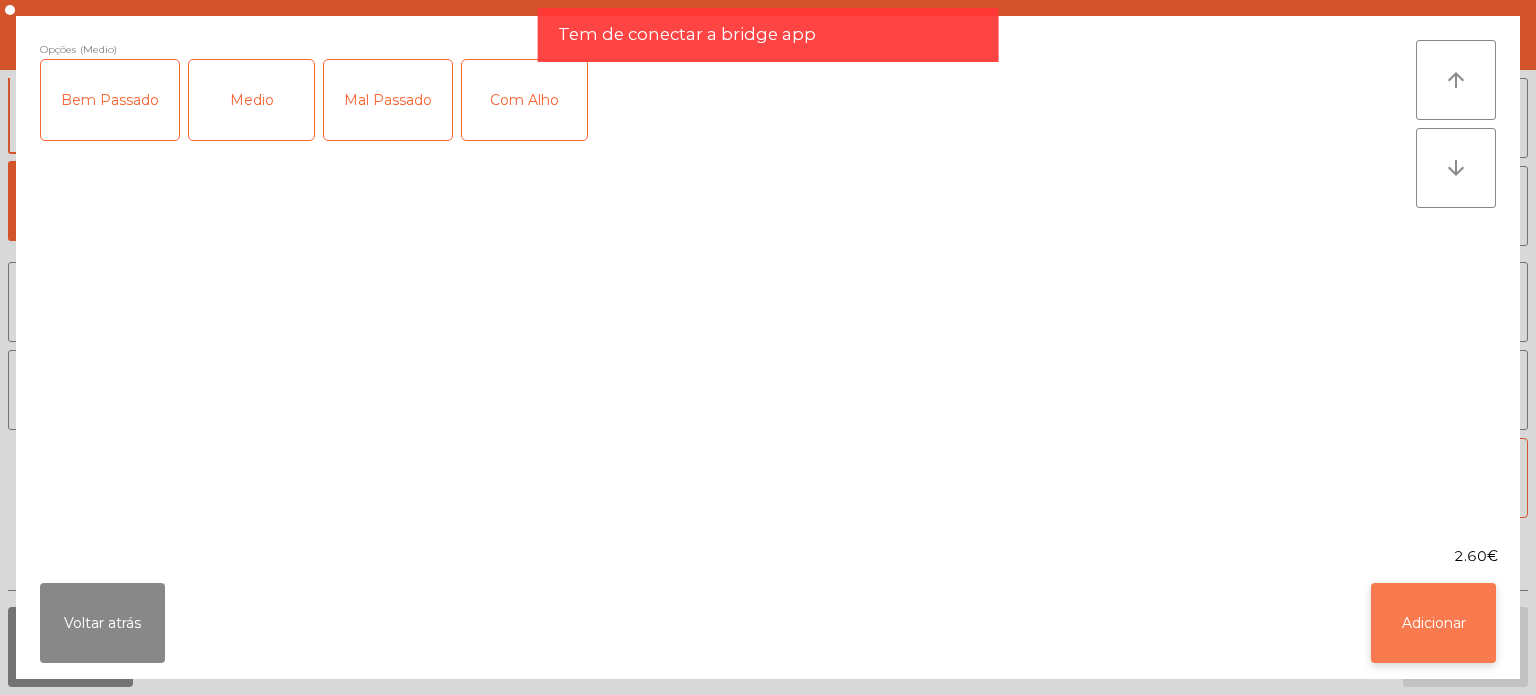click on "Adicionar" 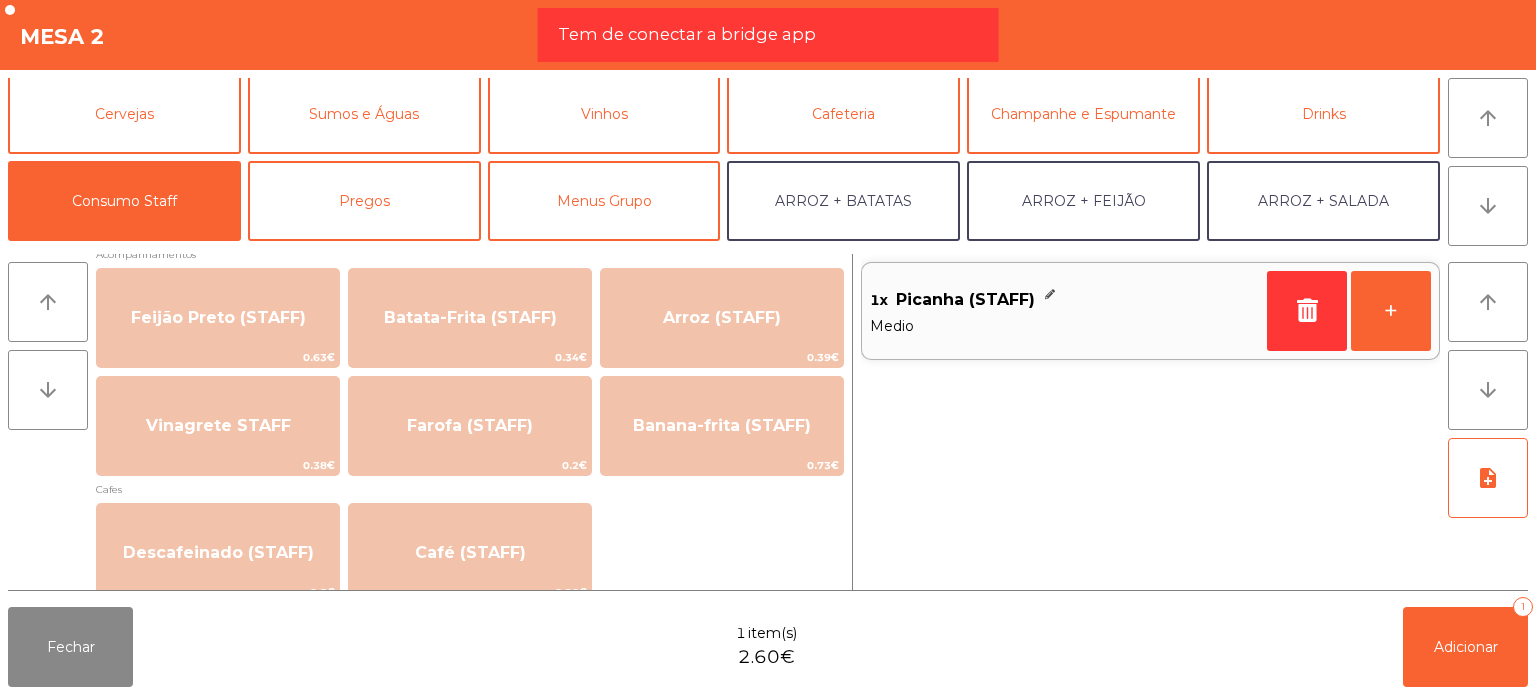 scroll, scrollTop: 940, scrollLeft: 0, axis: vertical 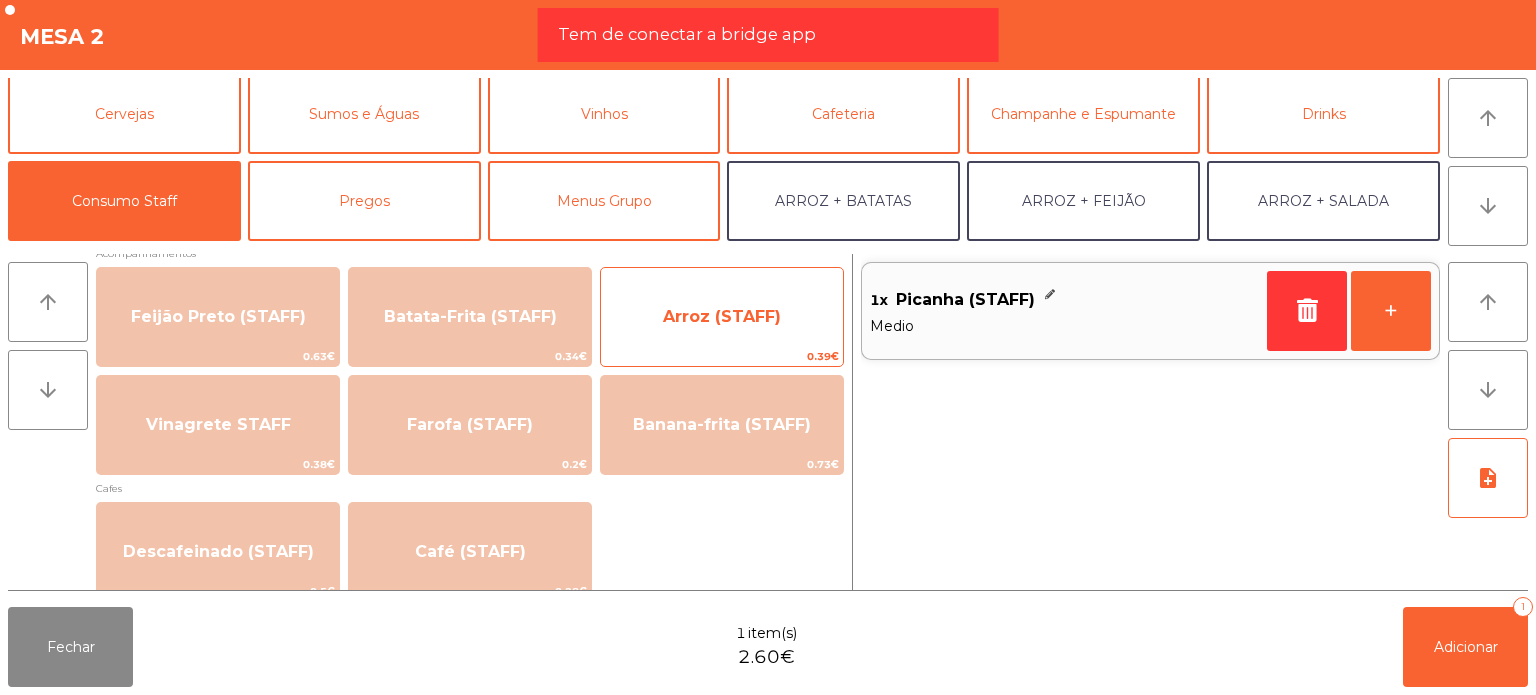 click on "Arroz (STAFF)" 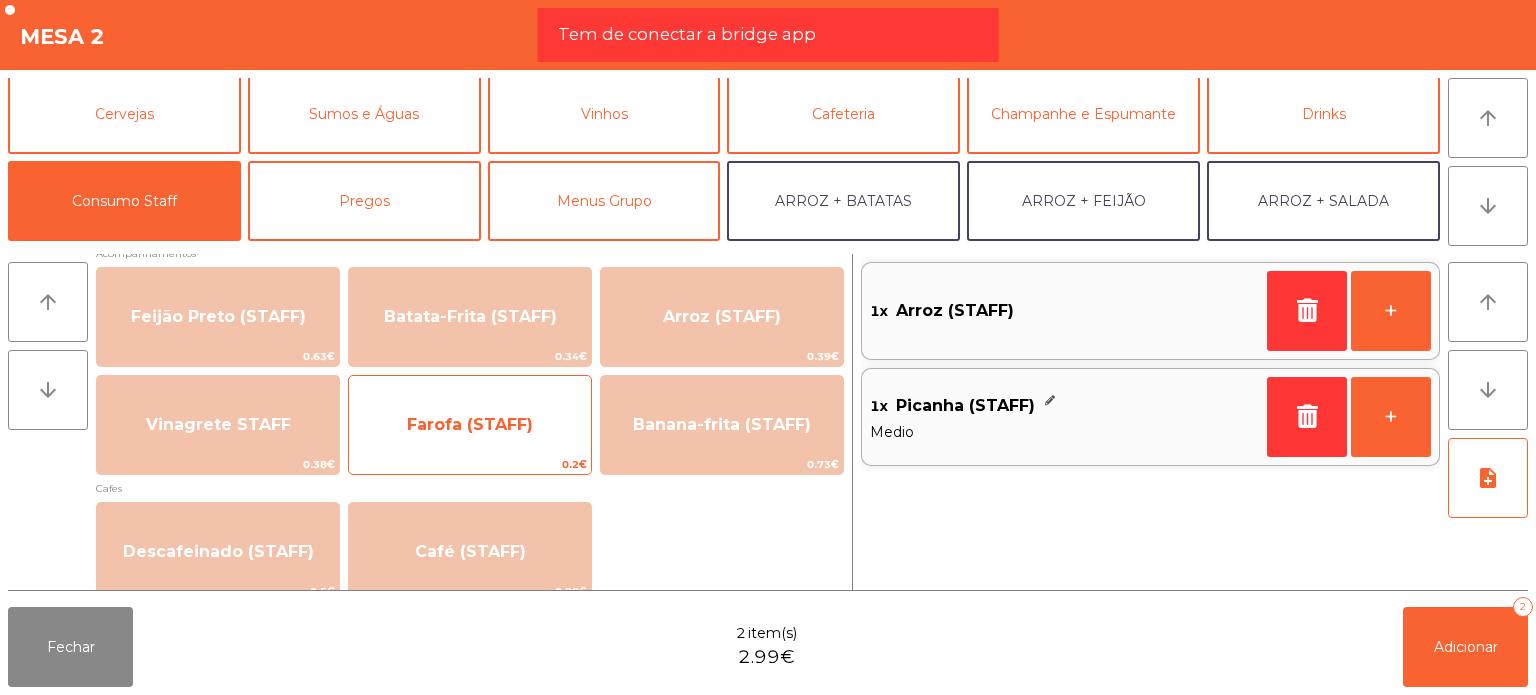 click on "Farofa (STAFF)" 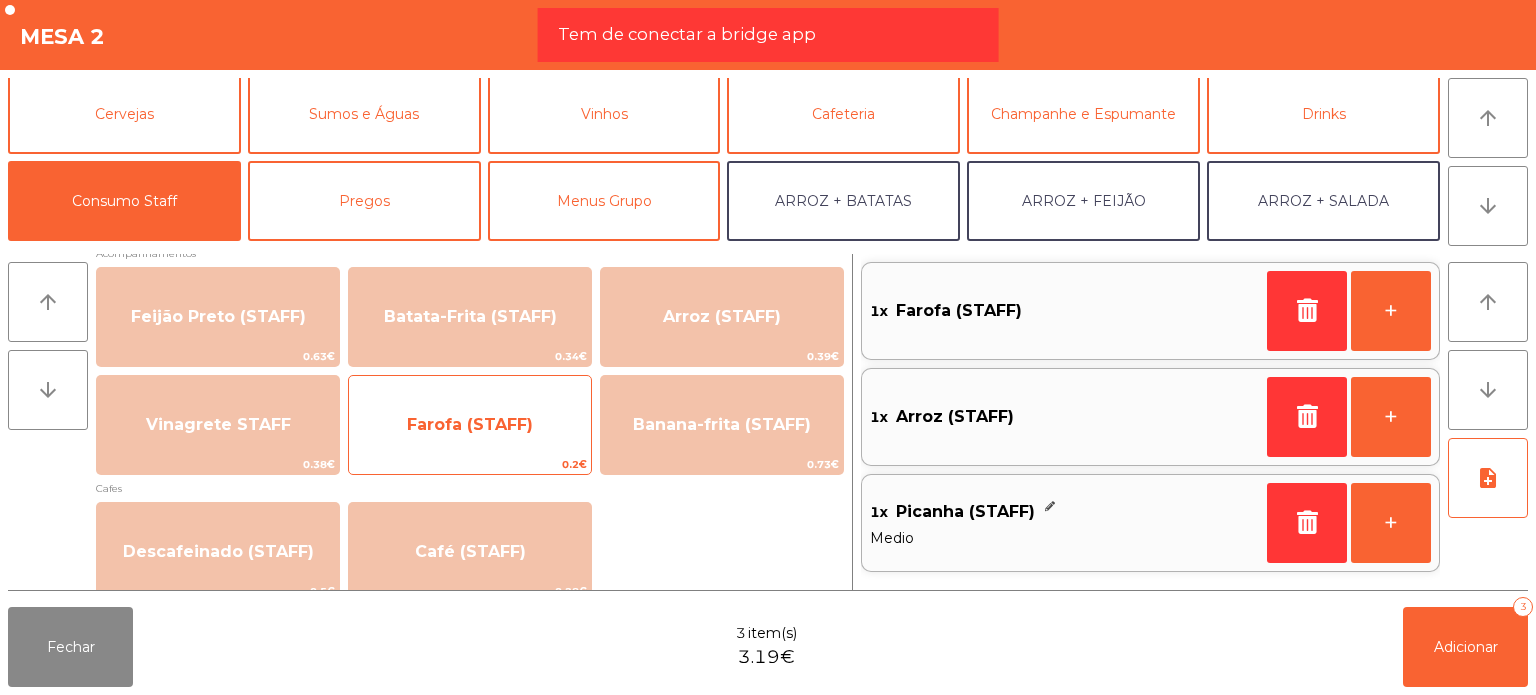 click on "Farofa (STAFF)" 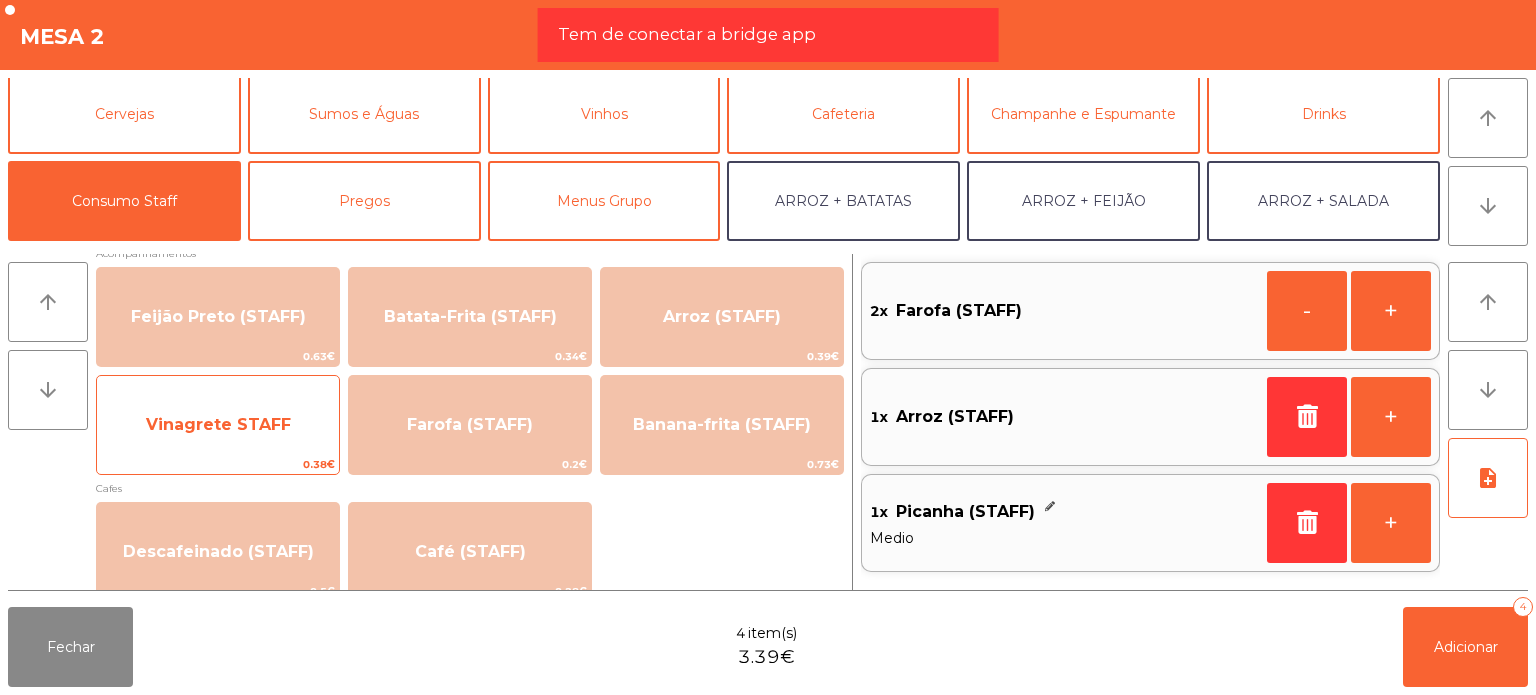 click on "Vinagrete STAFF" 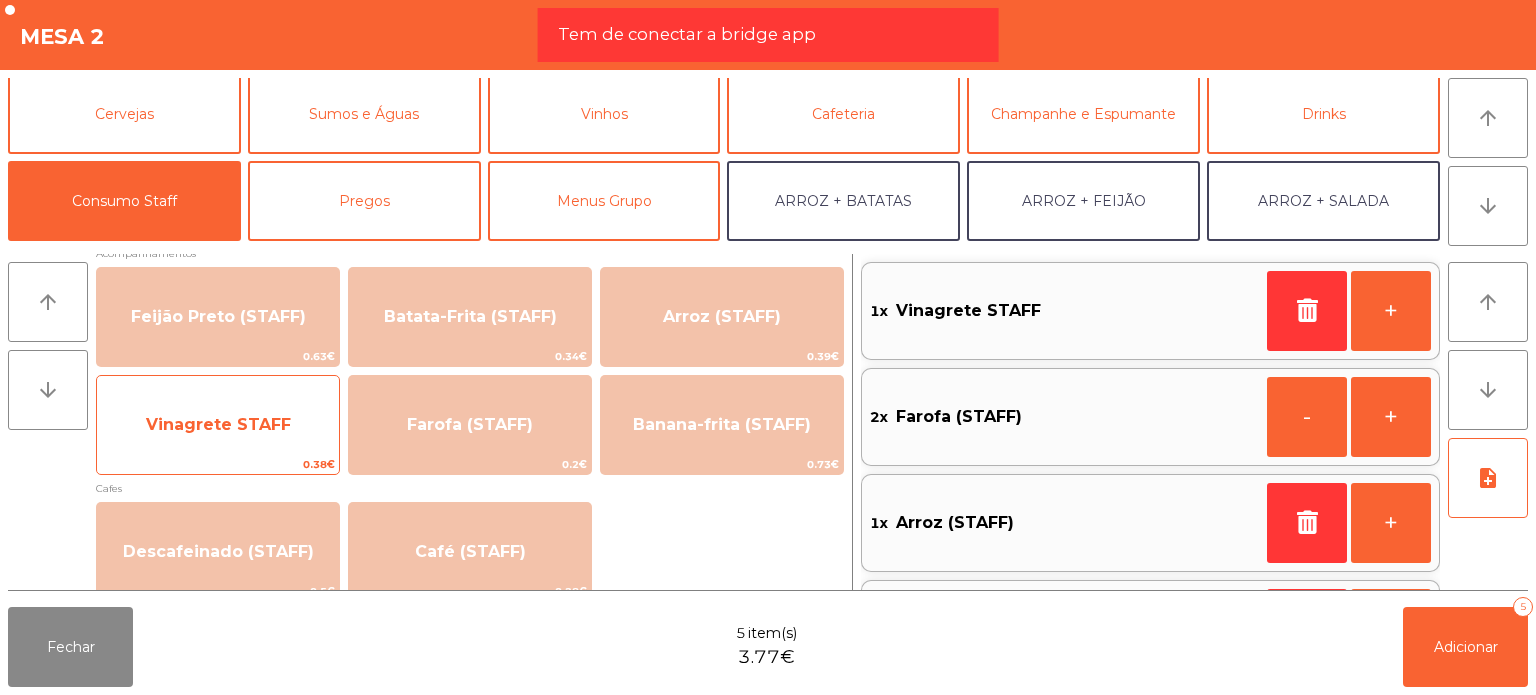 click on "Vinagrete STAFF" 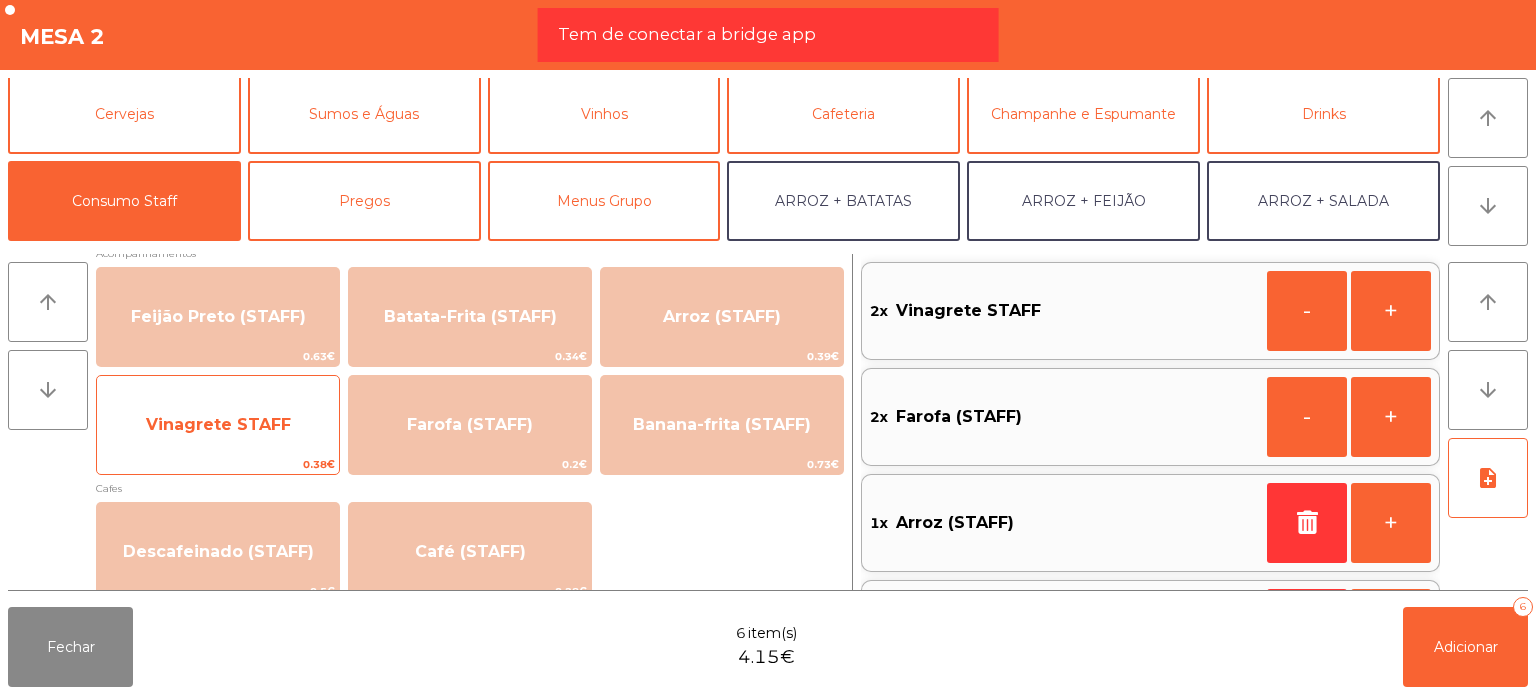 scroll, scrollTop: 8, scrollLeft: 0, axis: vertical 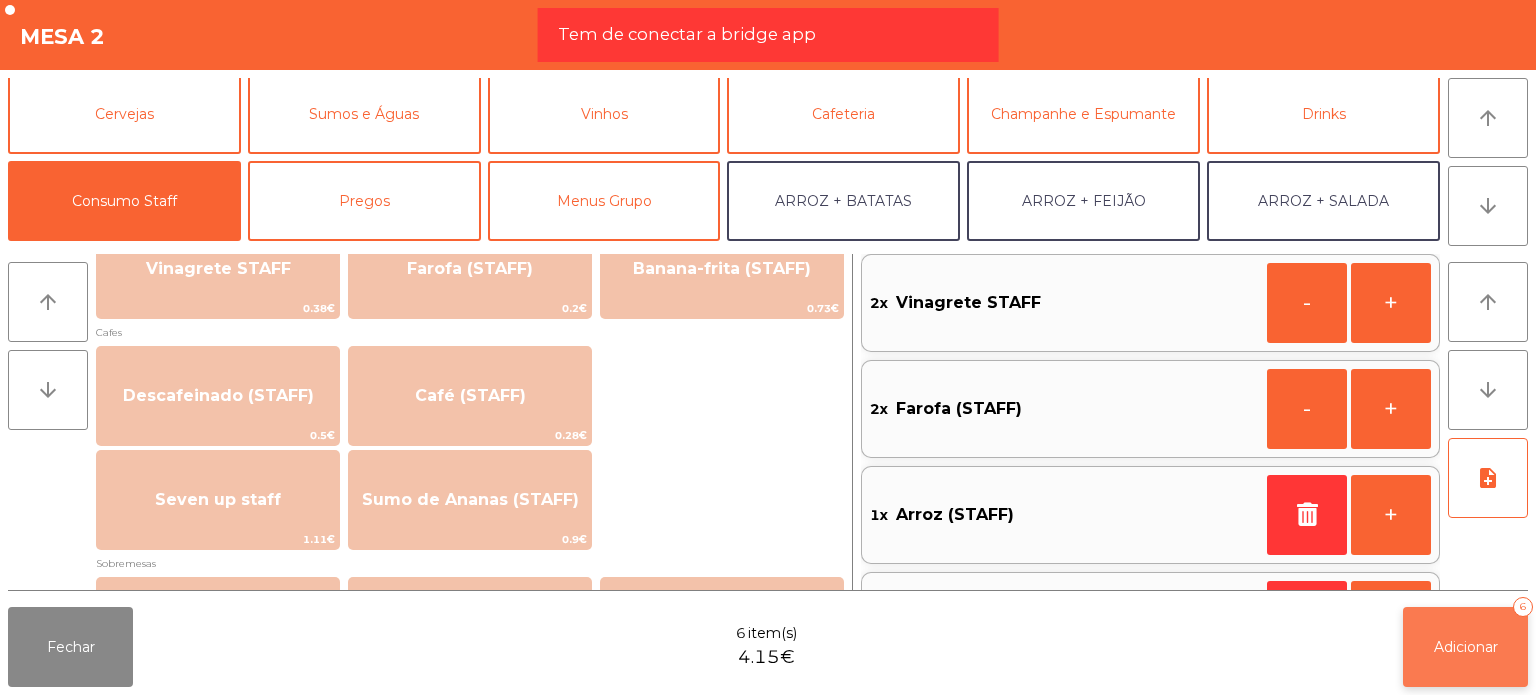 click on "Adicionar   6" 